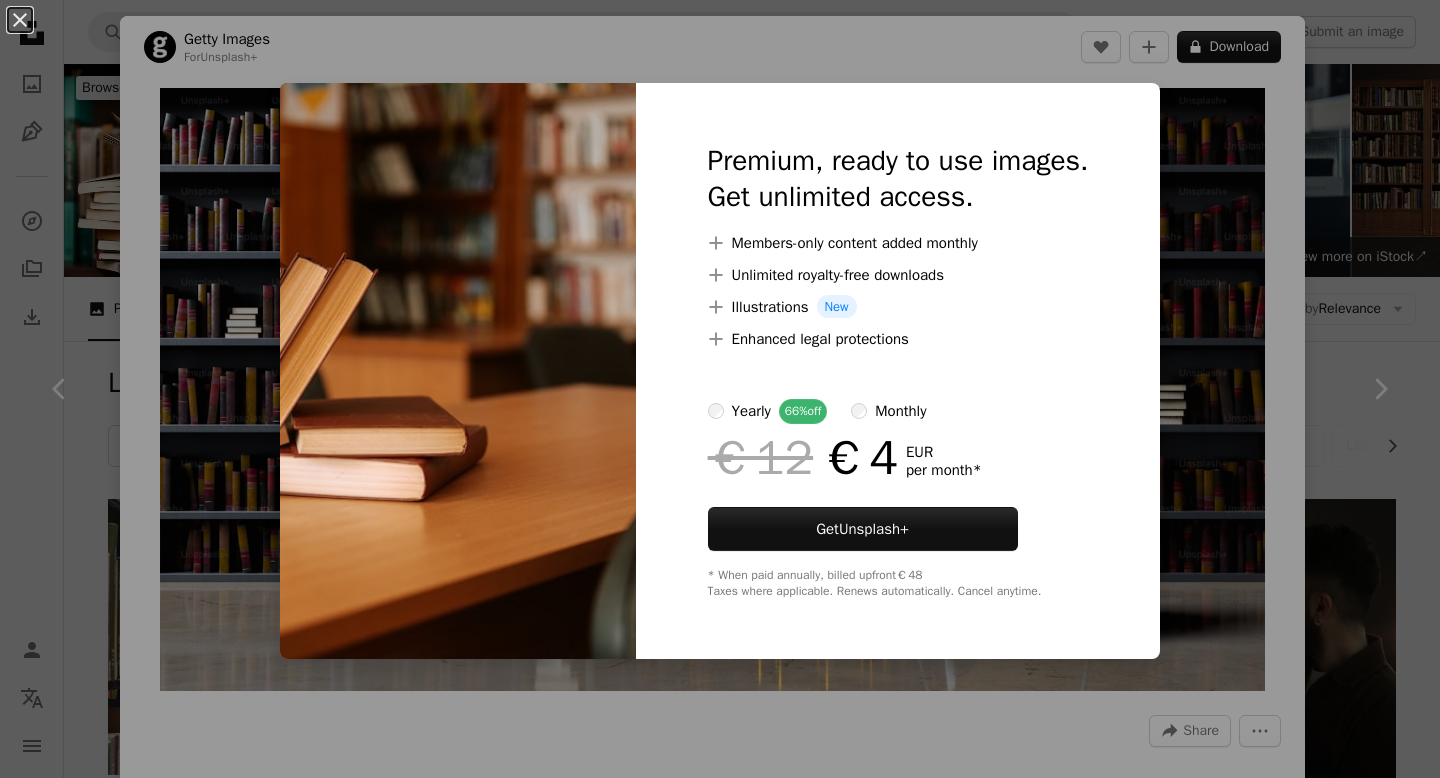 scroll, scrollTop: 610, scrollLeft: 0, axis: vertical 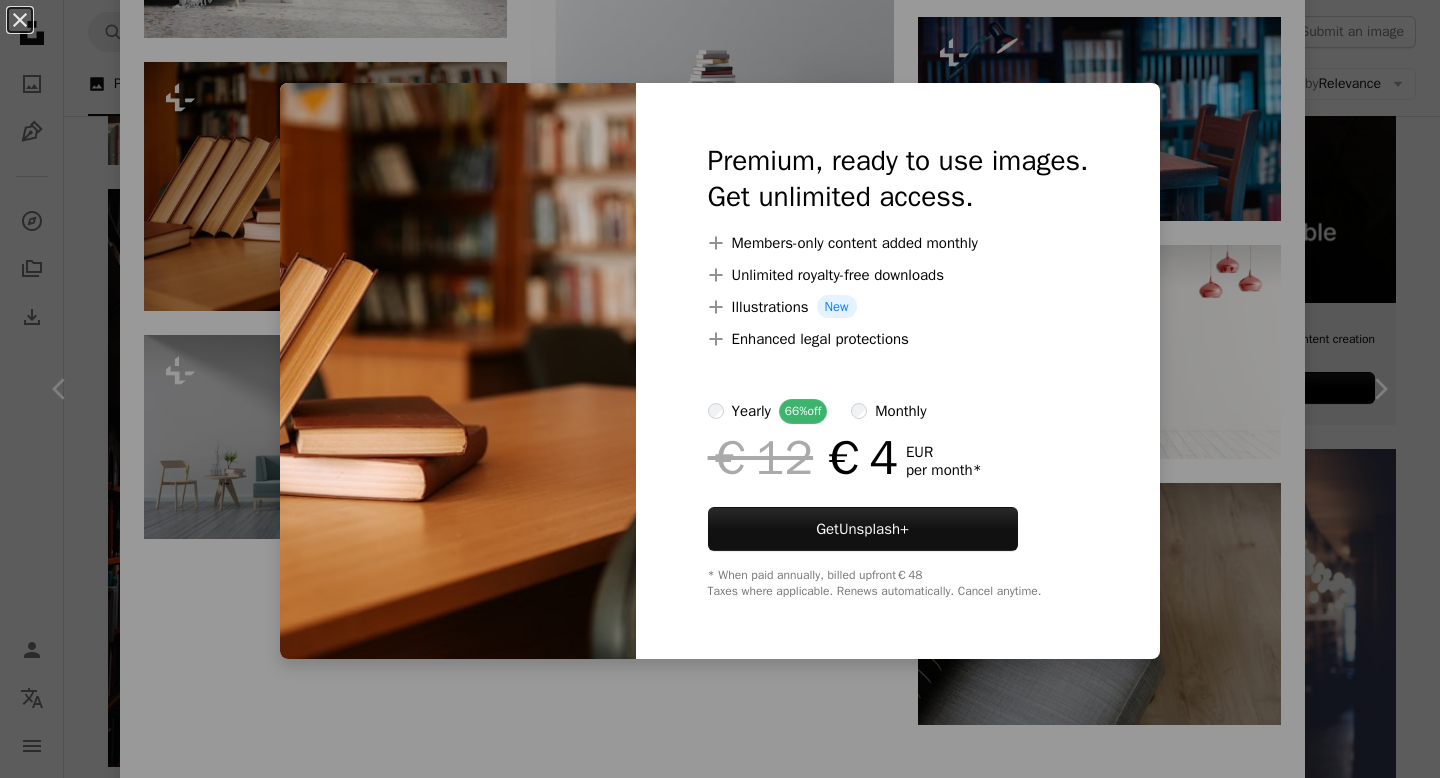 click at bounding box center (458, 371) 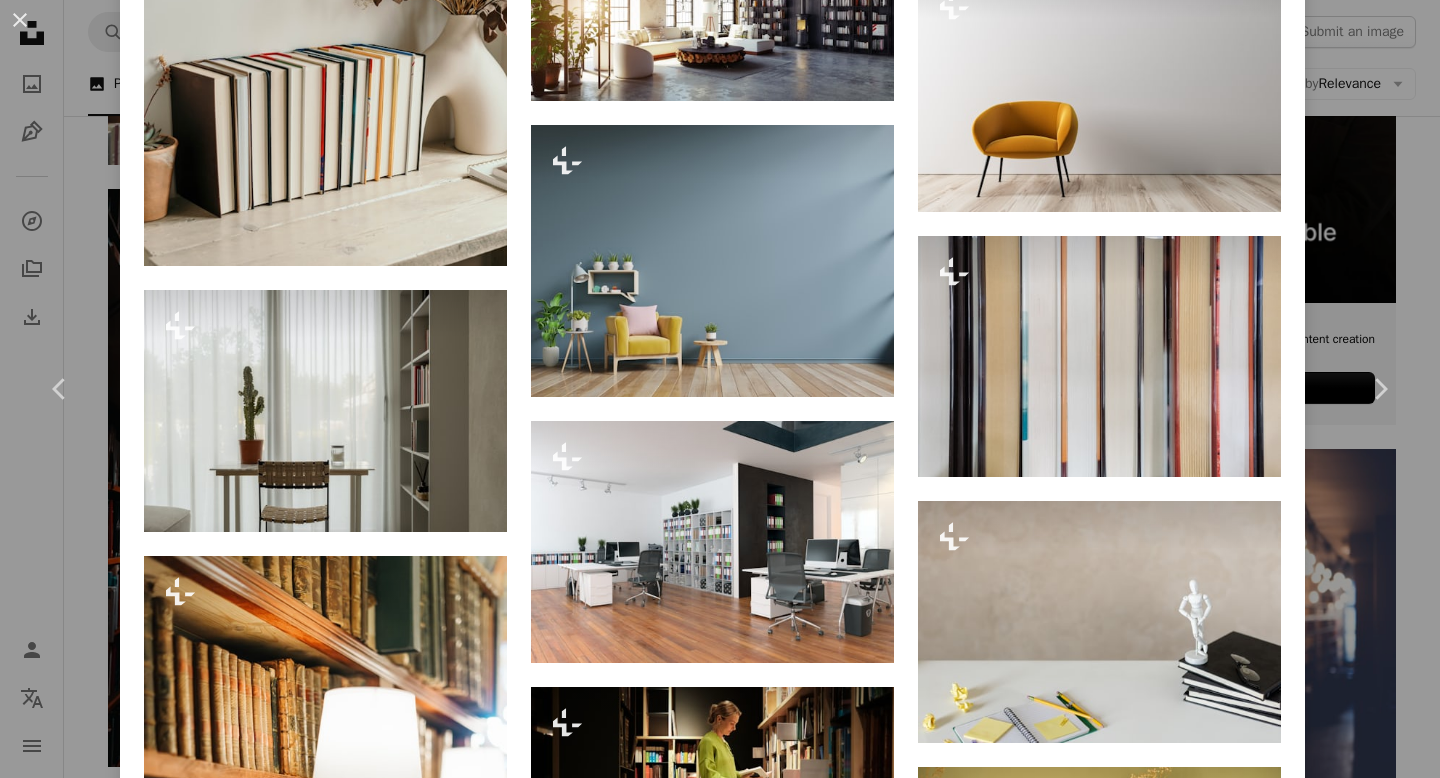 scroll, scrollTop: 7348, scrollLeft: 0, axis: vertical 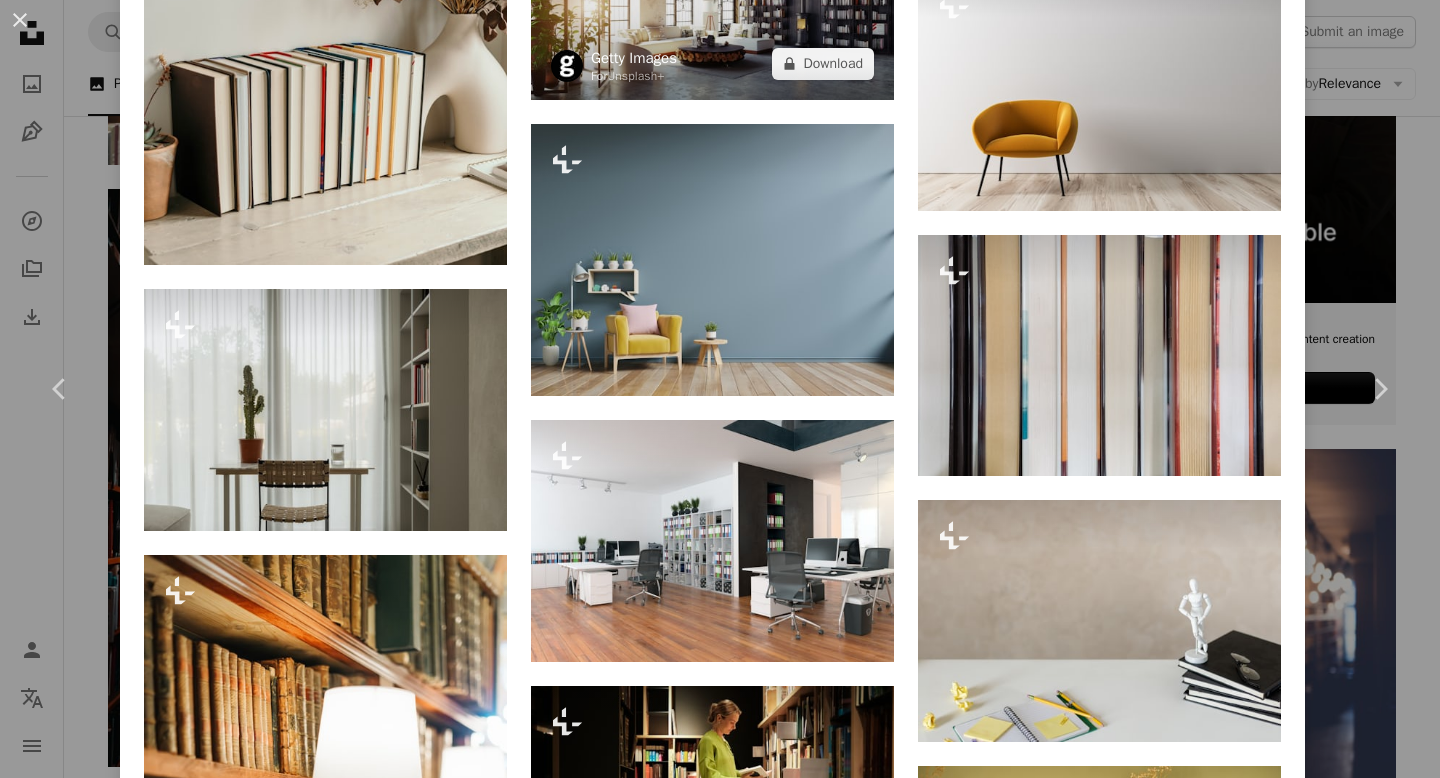 click on "Getty Images" at bounding box center (634, 58) 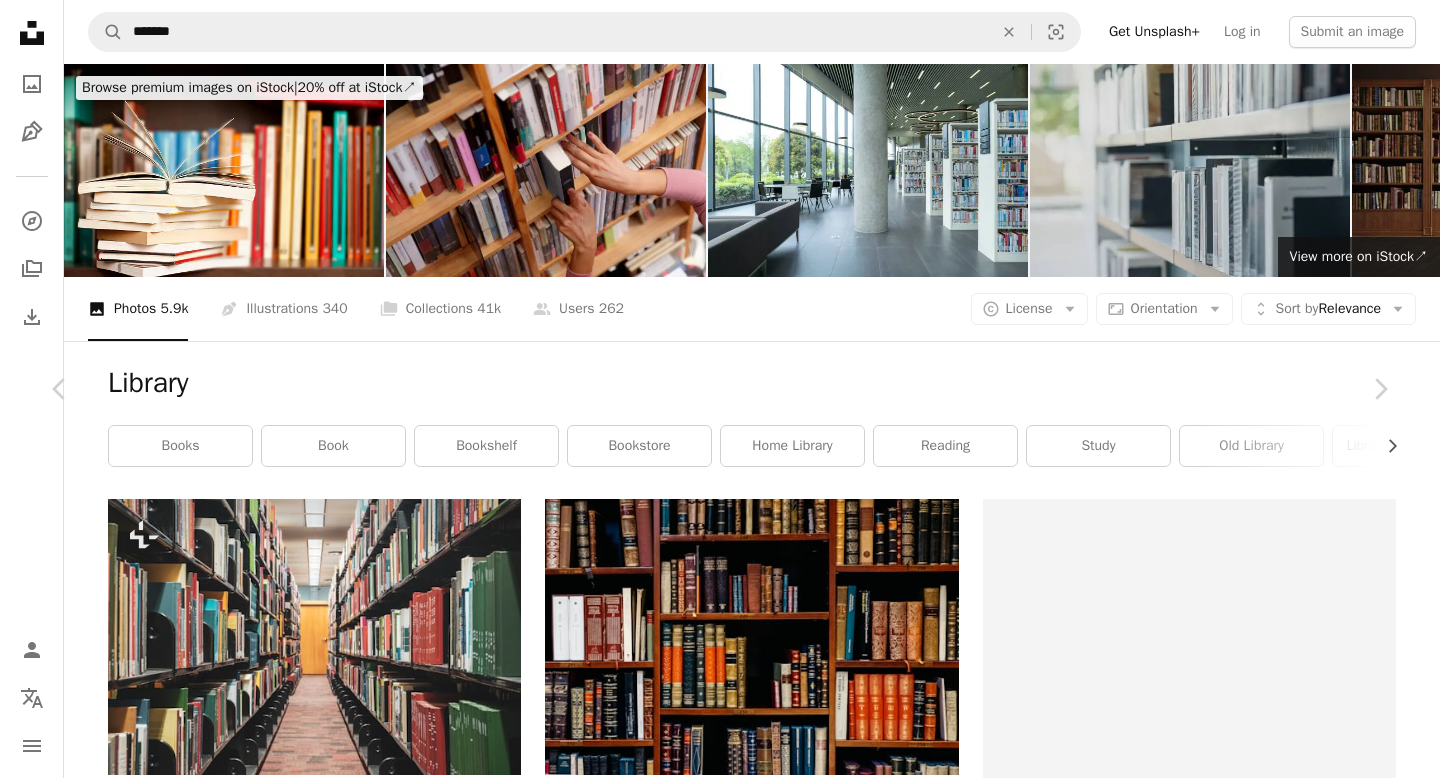 scroll, scrollTop: 610, scrollLeft: 0, axis: vertical 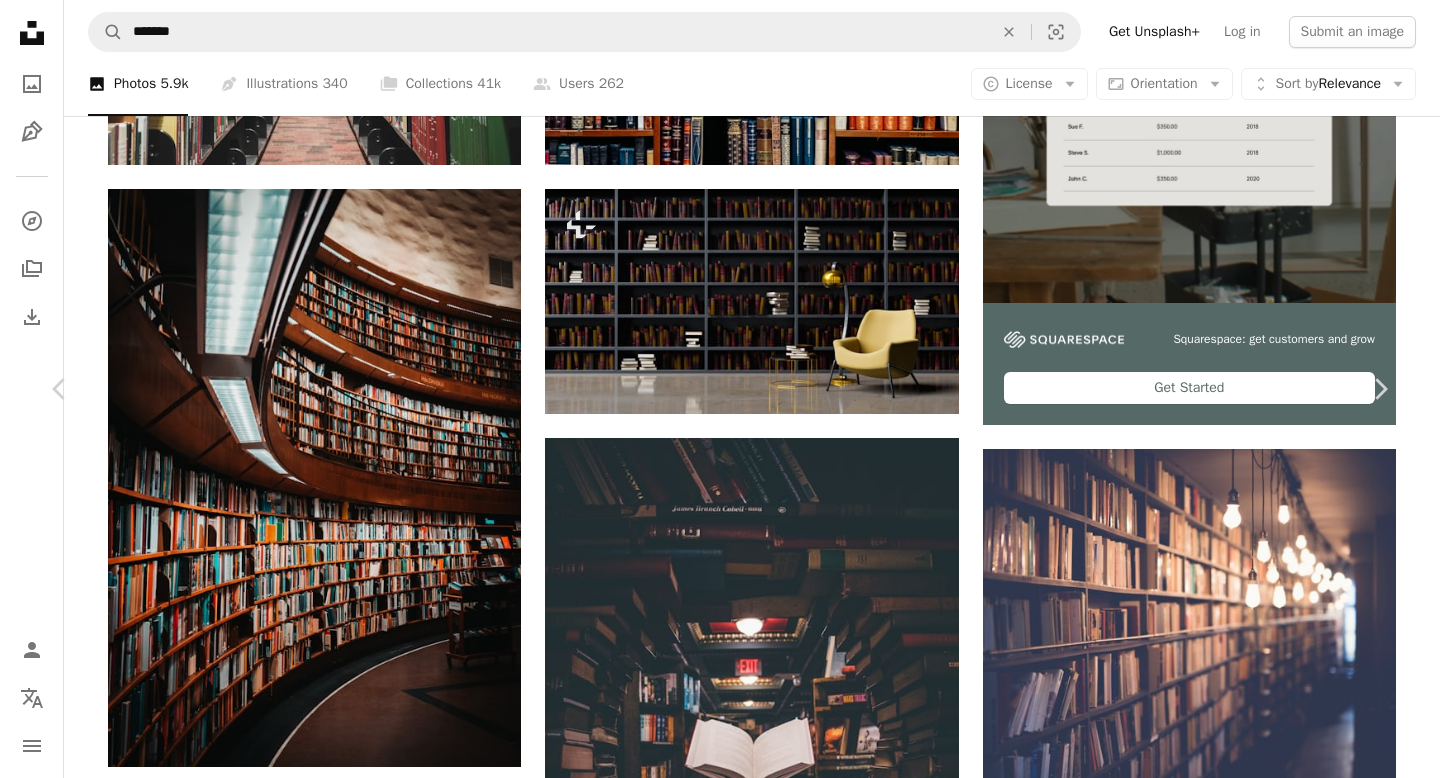 click on "An X shape Chevron left Chevron right Getty Images For Unsplash+ A heart A plus sign A lock Download Zoom in A forward-right arrow Share More Actions Calendar outlined Published on April 14, 2023 Safety Licensed under the Unsplash+ License book library design wood illustration luxury learning reading [COUNTRY] bookstore shelf literature flooring decoration indoors comfortable three dimensional digitally generated image Creative Commons images Related images Plus sign for Unsplash+ A heart A plus sign Getty Images For Unsplash+ A lock Download Plus sign for Unsplash+ A heart A plus sign Getty Images For Unsplash+ A lock Download Plus sign for Unsplash+ A heart A plus sign Getty Images For Unsplash+ A lock Download Plus sign for Unsplash+ A heart A plus sign Pablo Merchán Montes For Unsplash+ A lock Download Plus sign for Unsplash+ A heart A plus sign Getty Images For Unsplash+ A lock Download Plus sign for Unsplash+ A heart A plus sign Karolina Grabowska For Unsplash+ A lock Download A heart A plus sign" at bounding box center (720, 4898) 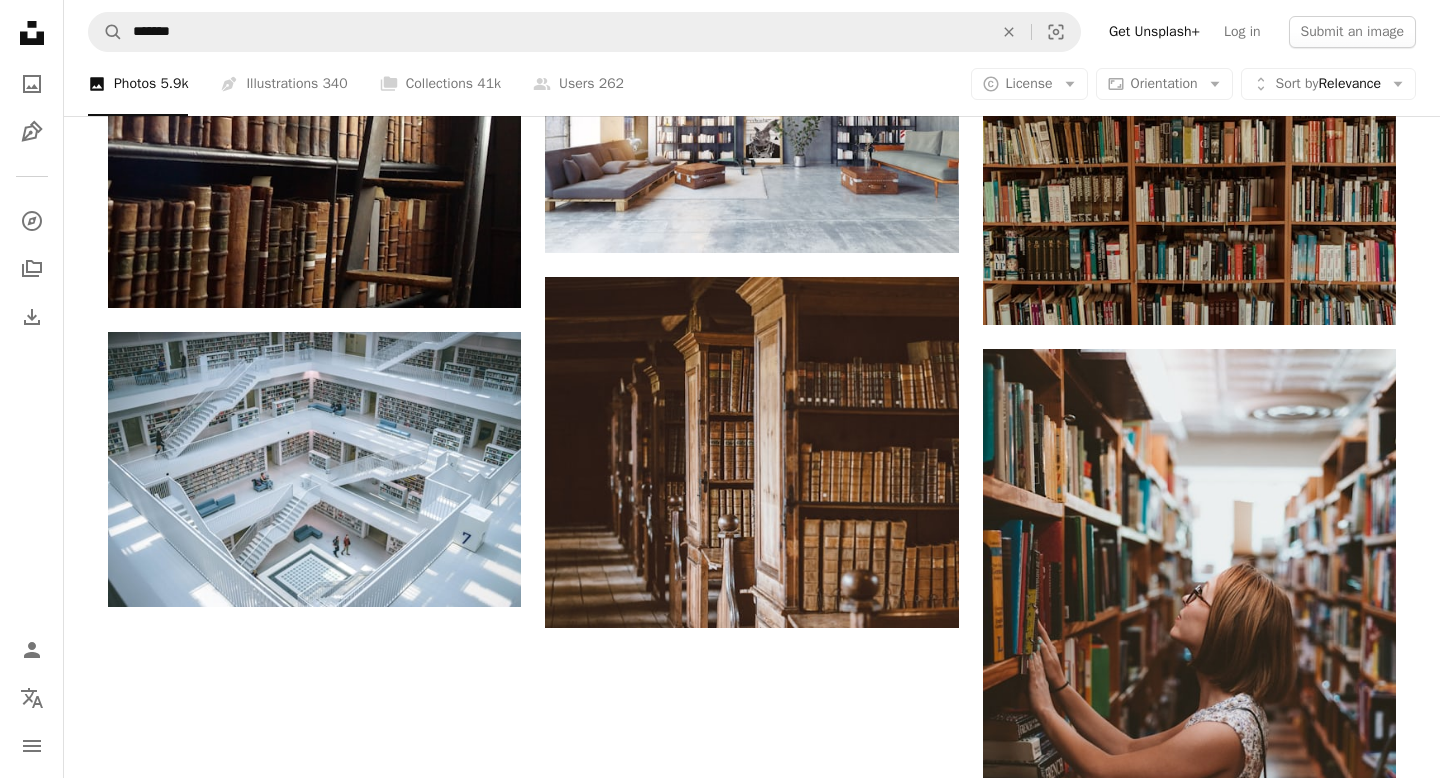 scroll, scrollTop: 2597, scrollLeft: 0, axis: vertical 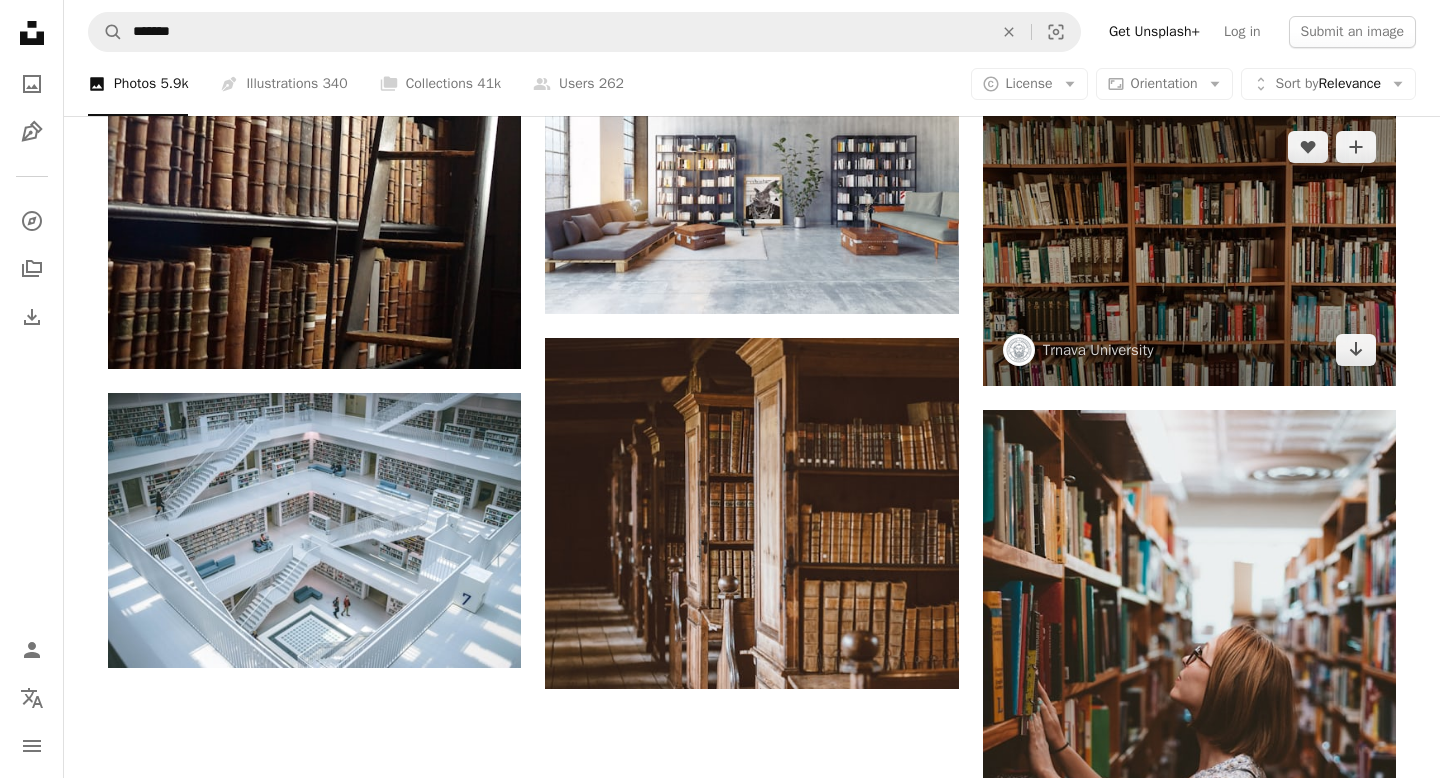 click at bounding box center [1189, 248] 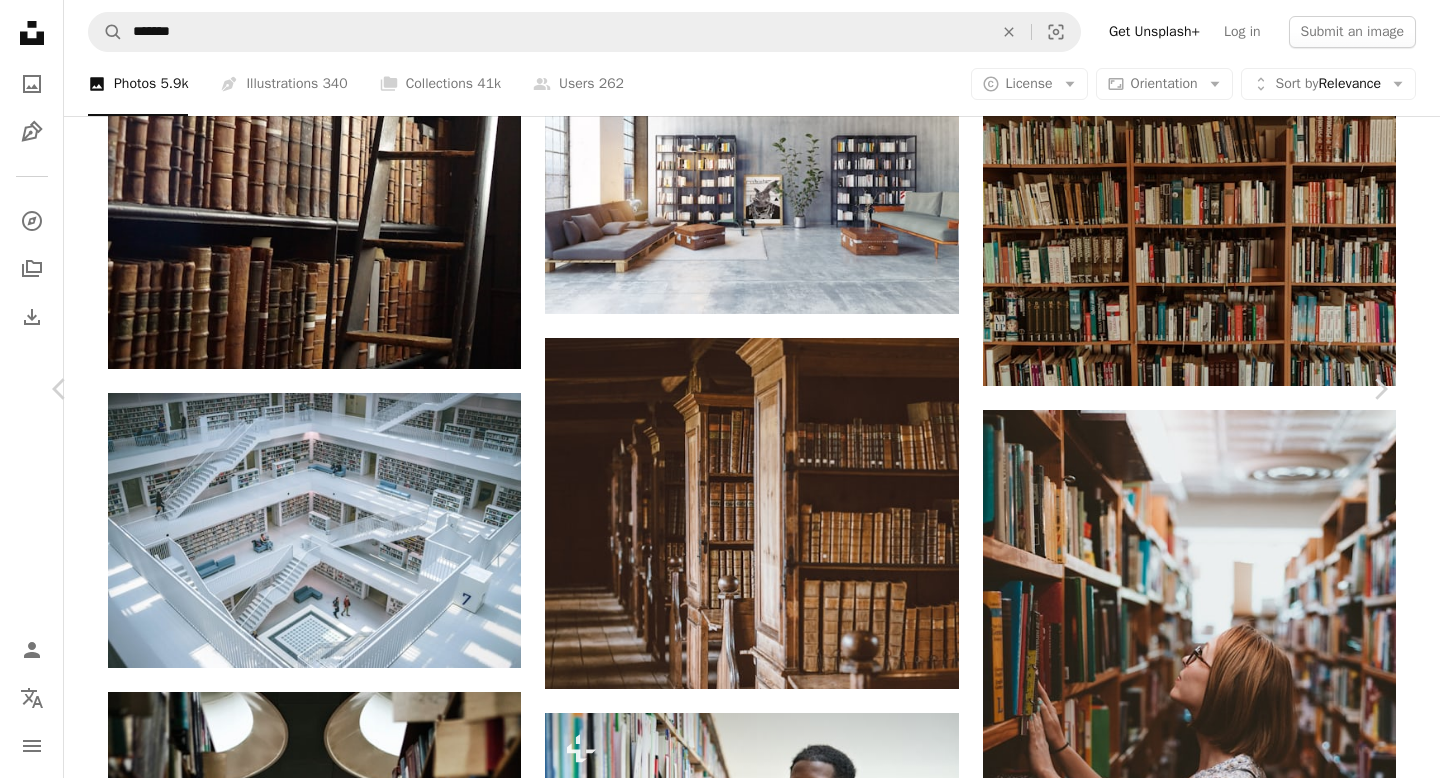 scroll, scrollTop: 1689, scrollLeft: 0, axis: vertical 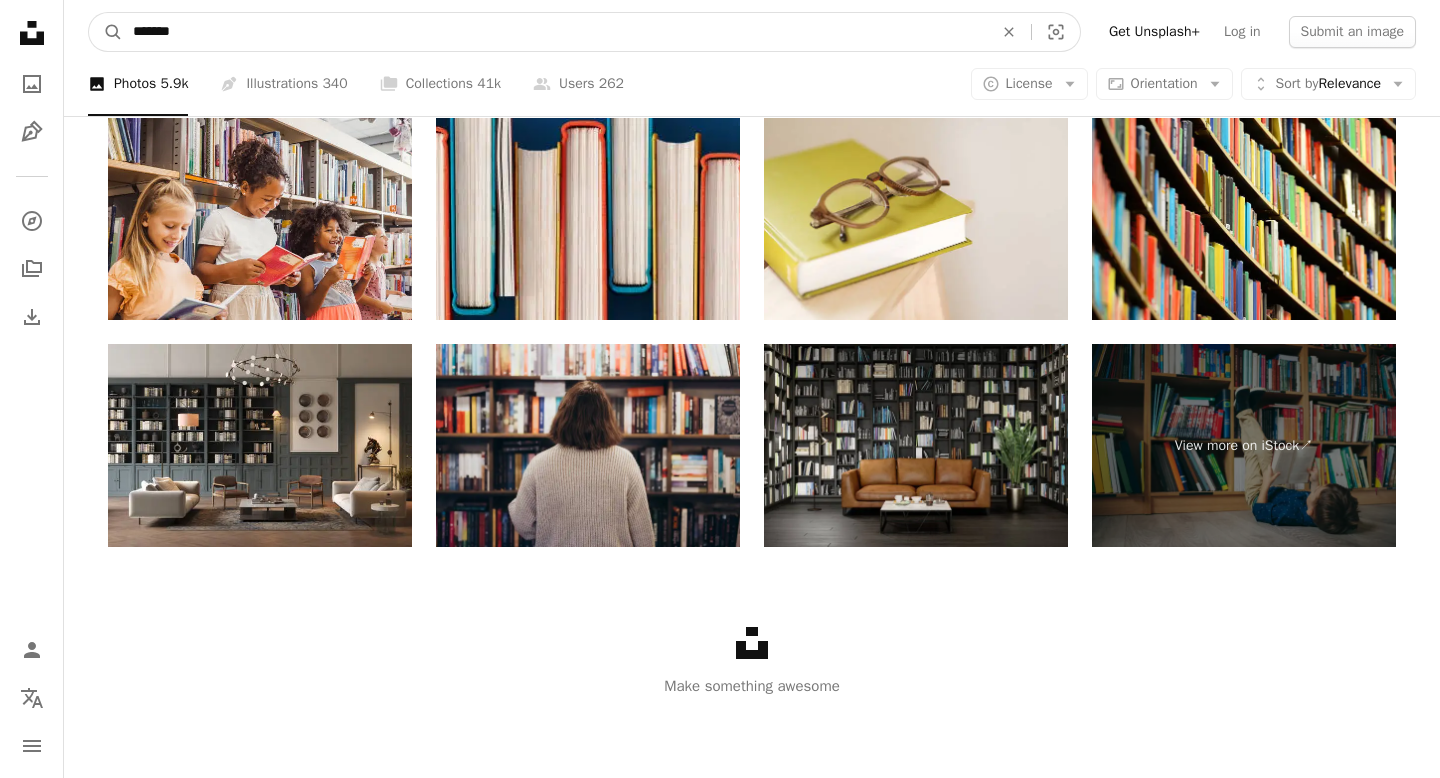 click on "A magnifying glass ******* An X shape Visual search" at bounding box center [584, 32] 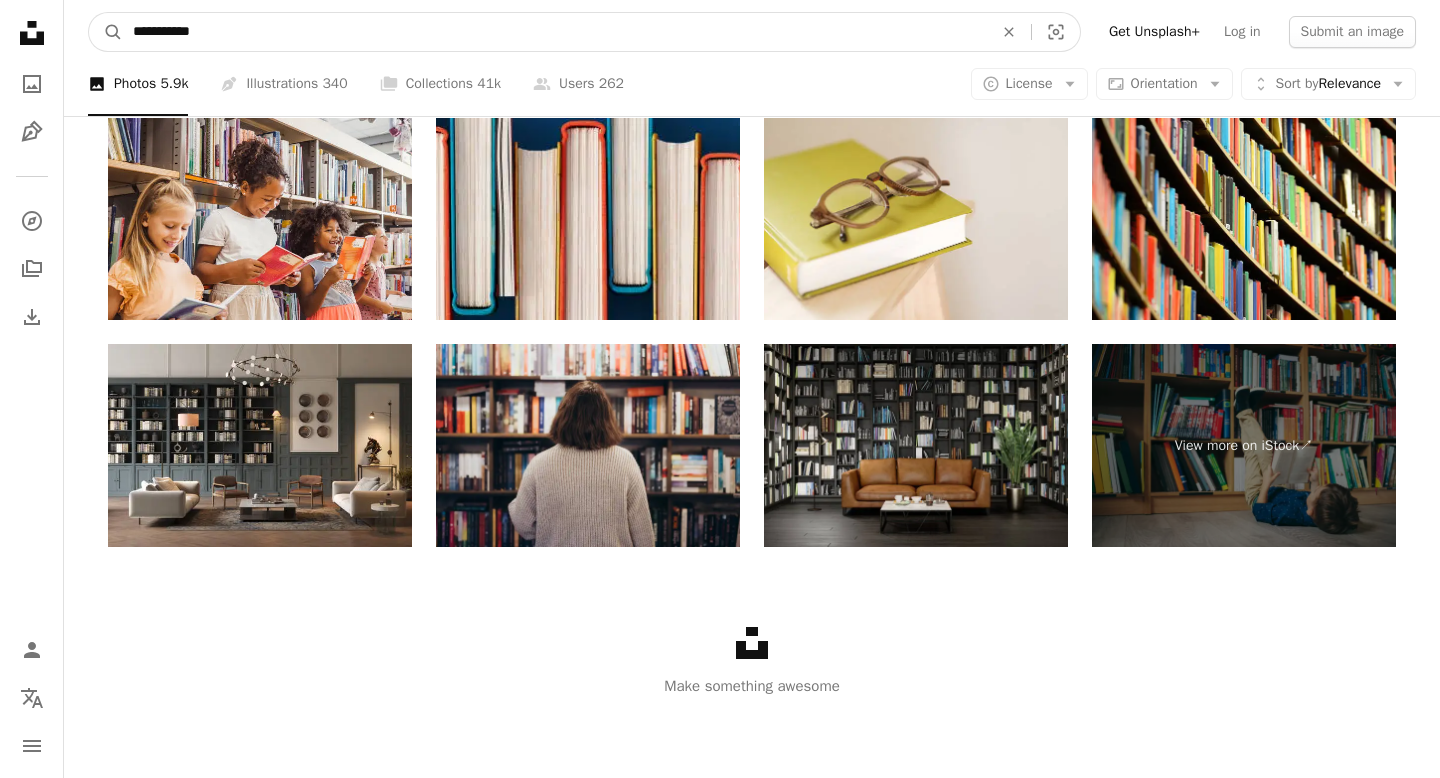 type on "**********" 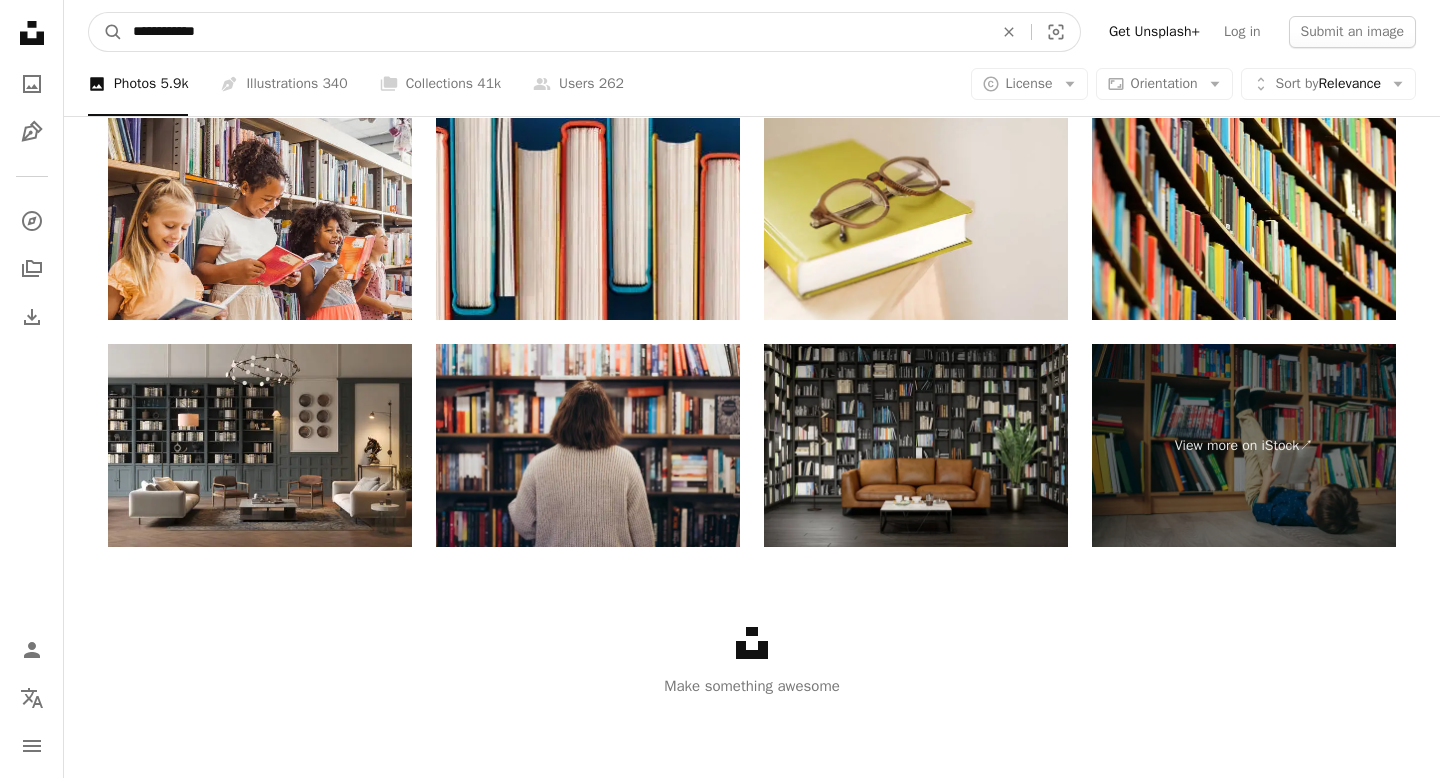 click on "A magnifying glass" at bounding box center [106, 32] 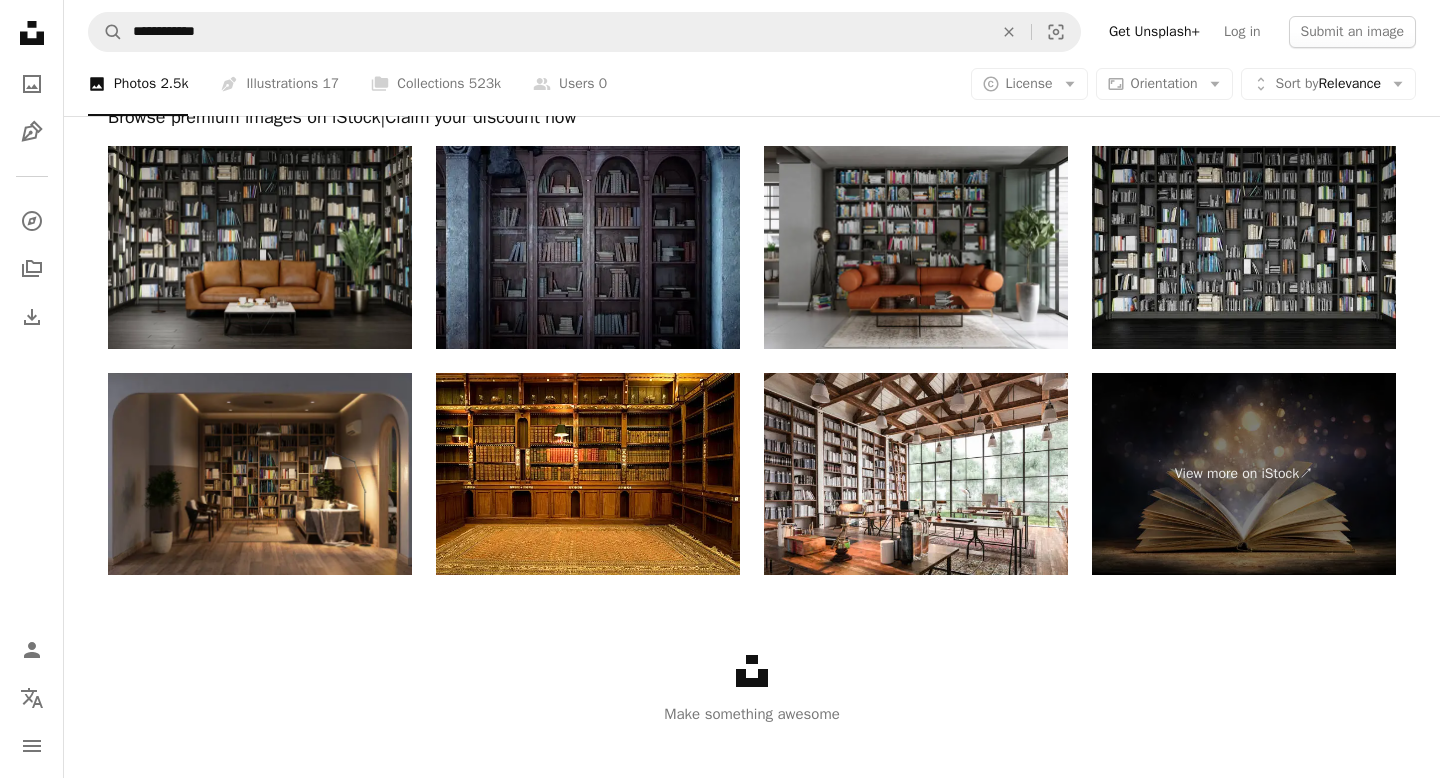 scroll, scrollTop: 3846, scrollLeft: 0, axis: vertical 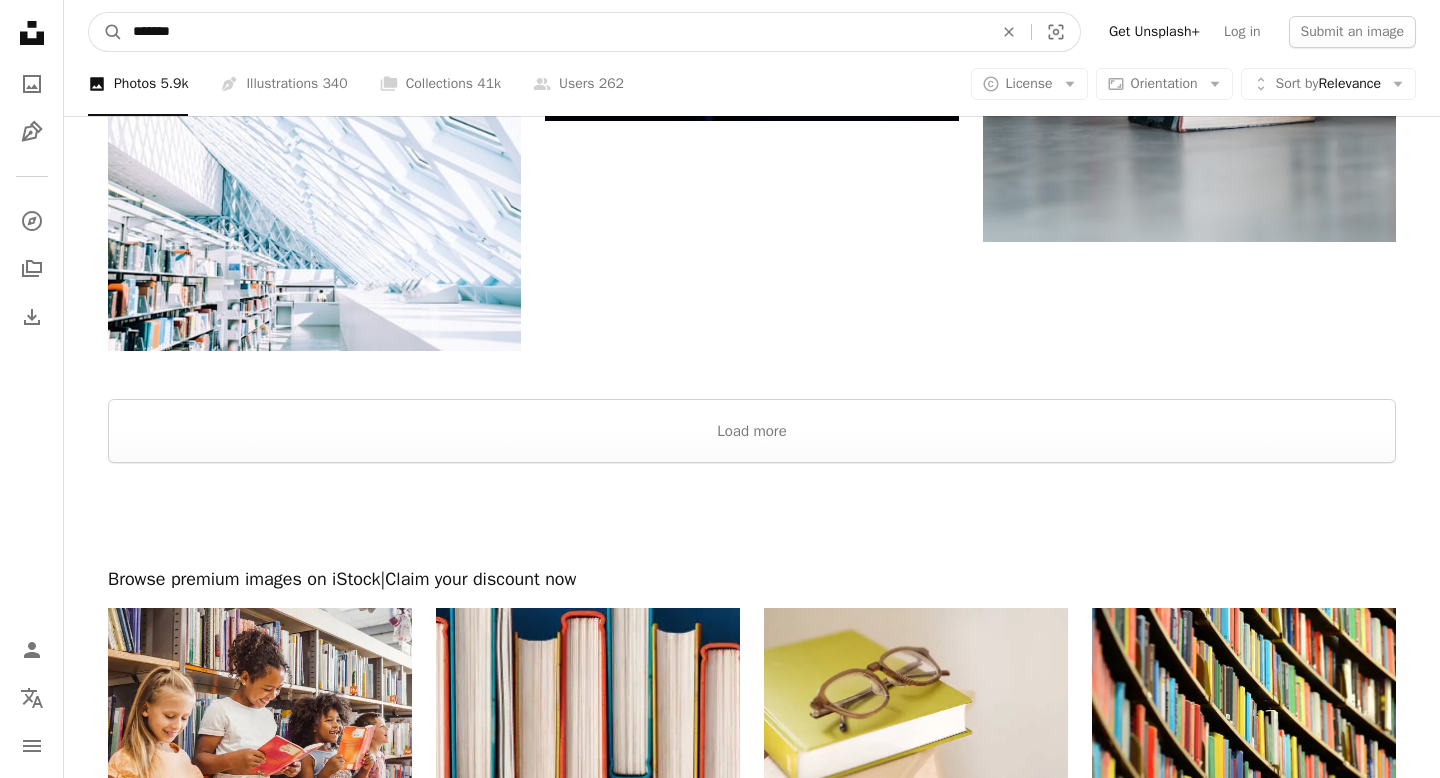 click on "*******" at bounding box center (555, 32) 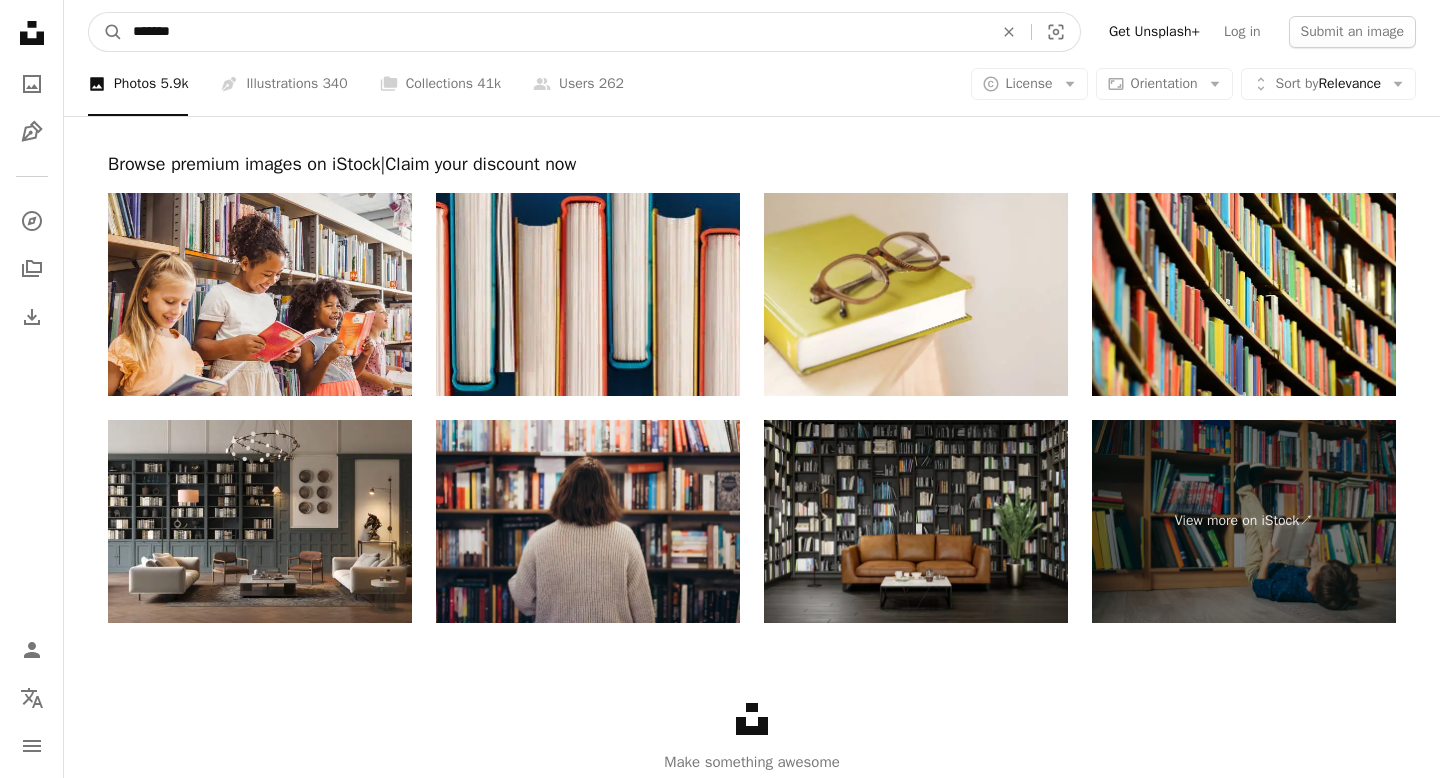 scroll, scrollTop: 6635, scrollLeft: 0, axis: vertical 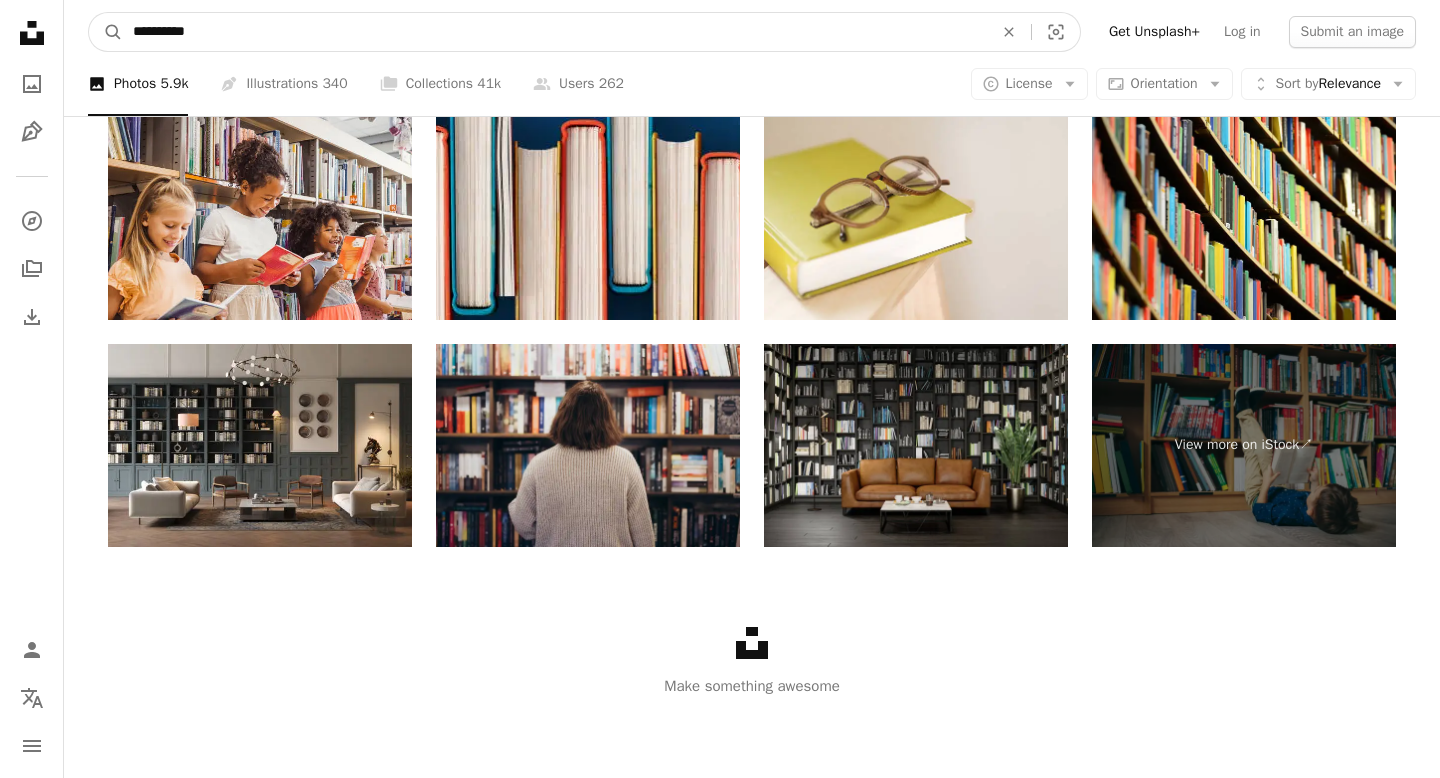 type on "**********" 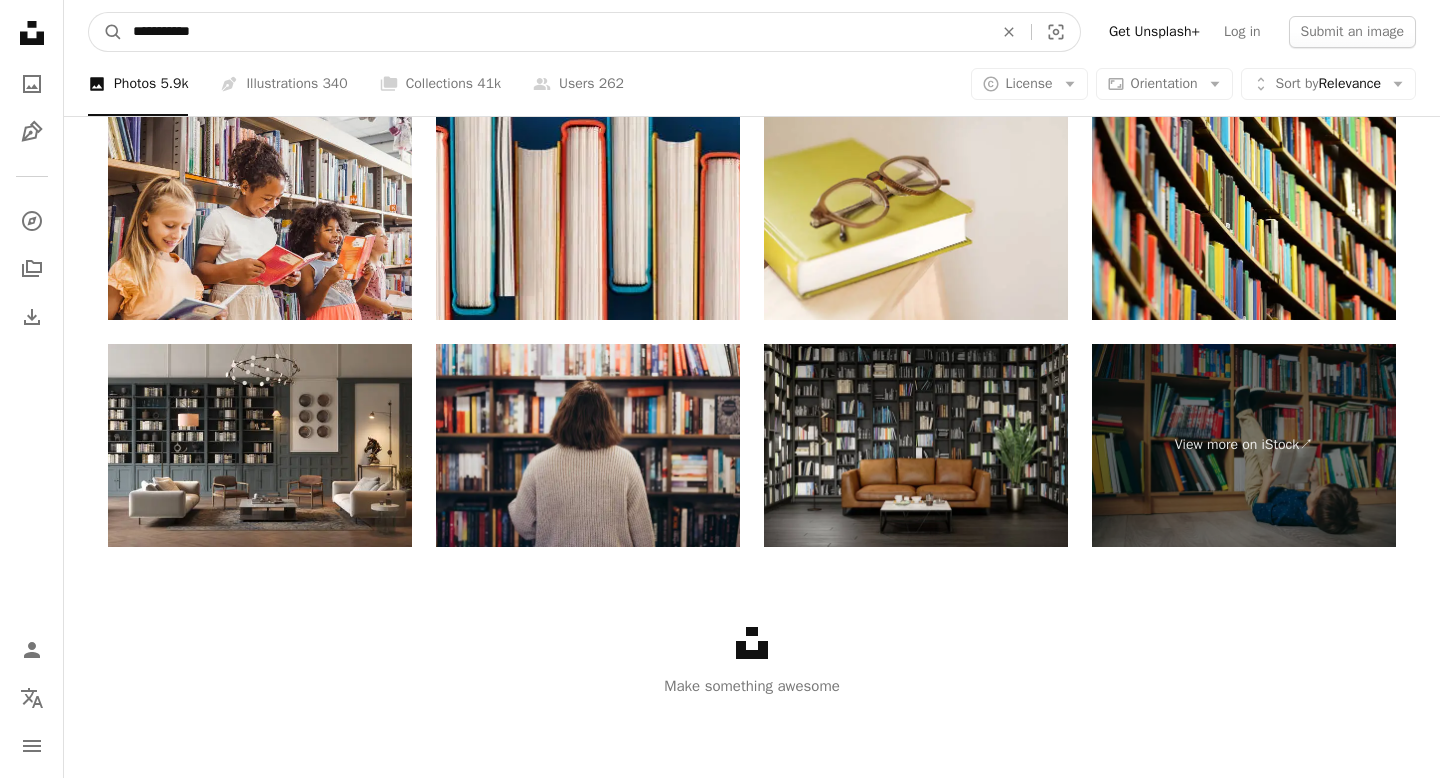 click on "A magnifying glass" at bounding box center [106, 32] 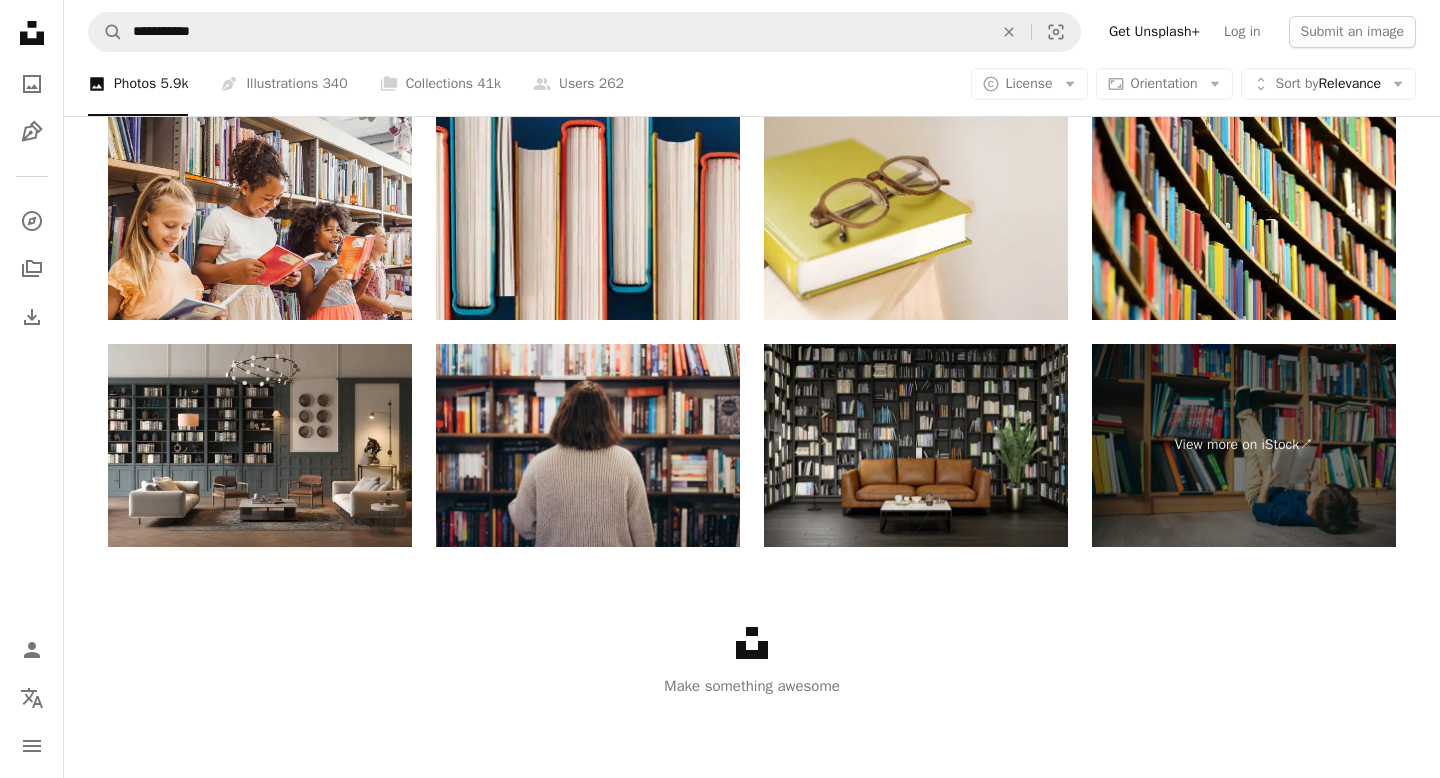 scroll, scrollTop: 0, scrollLeft: 0, axis: both 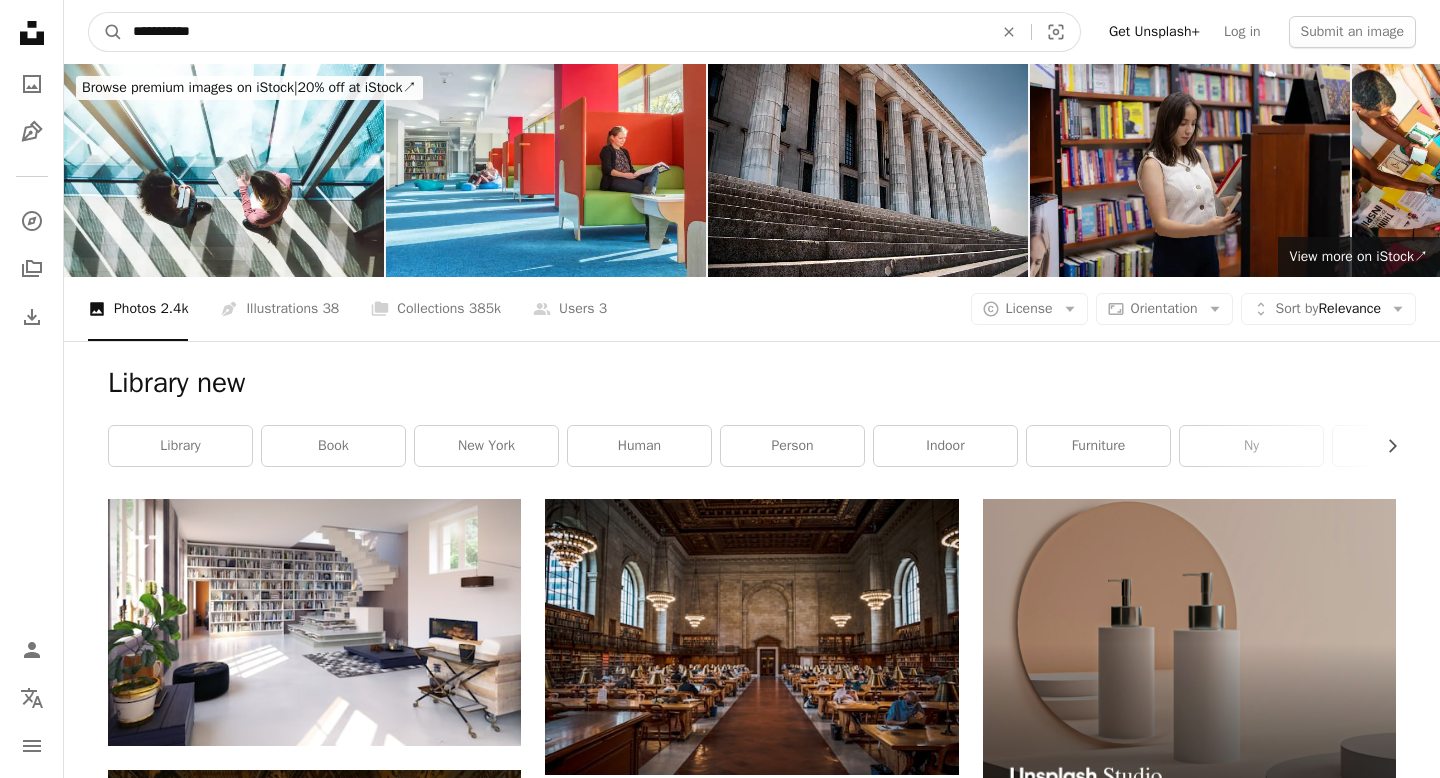 click on "**********" at bounding box center [555, 32] 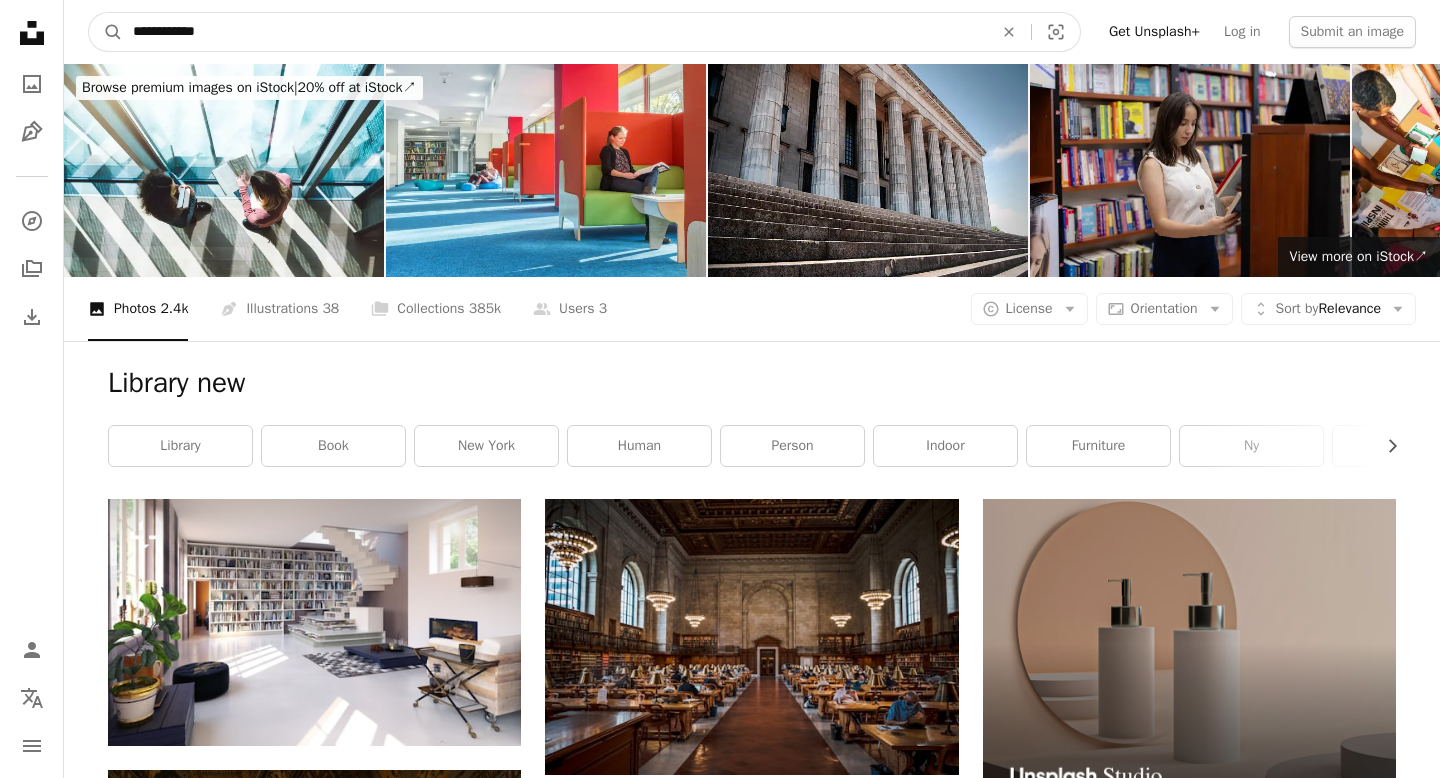 type on "**********" 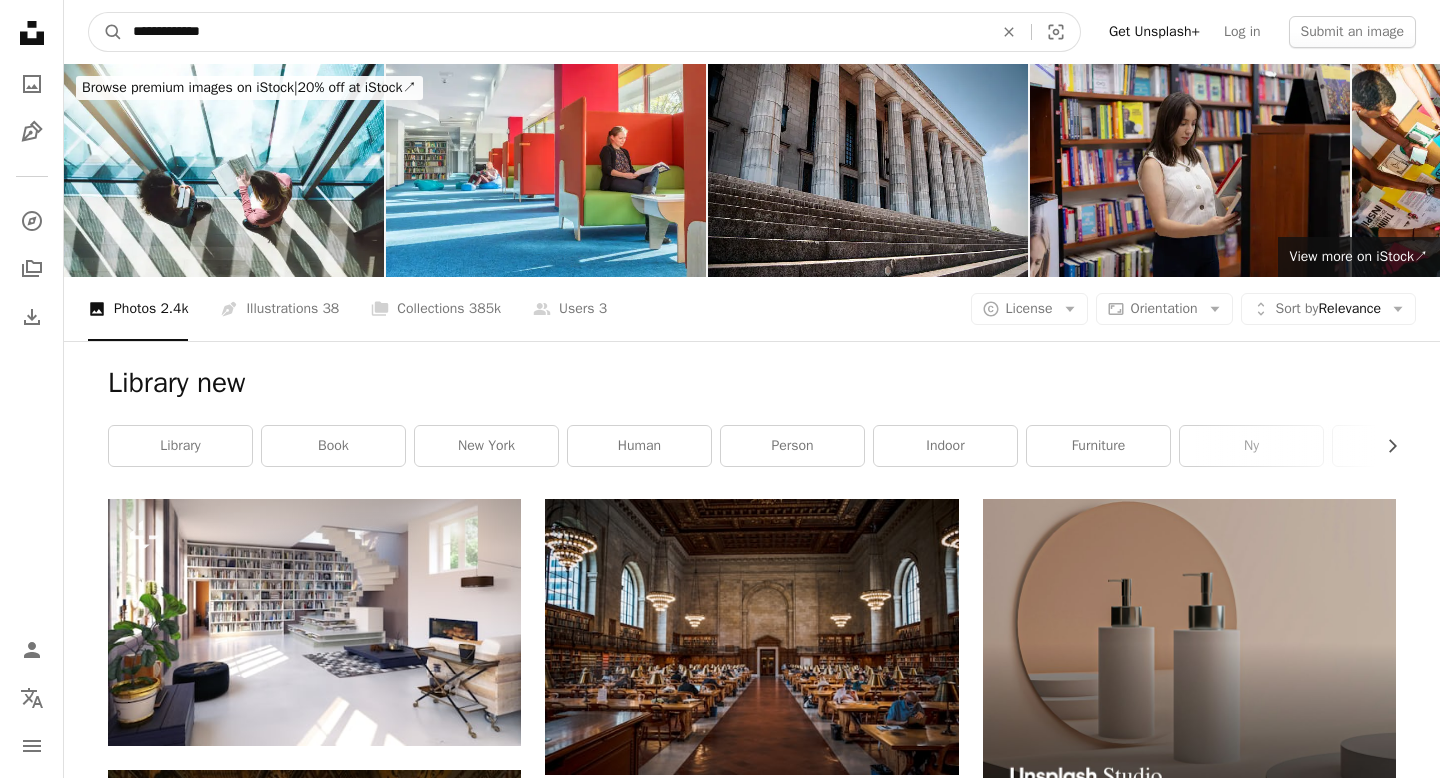 click on "A magnifying glass" at bounding box center [106, 32] 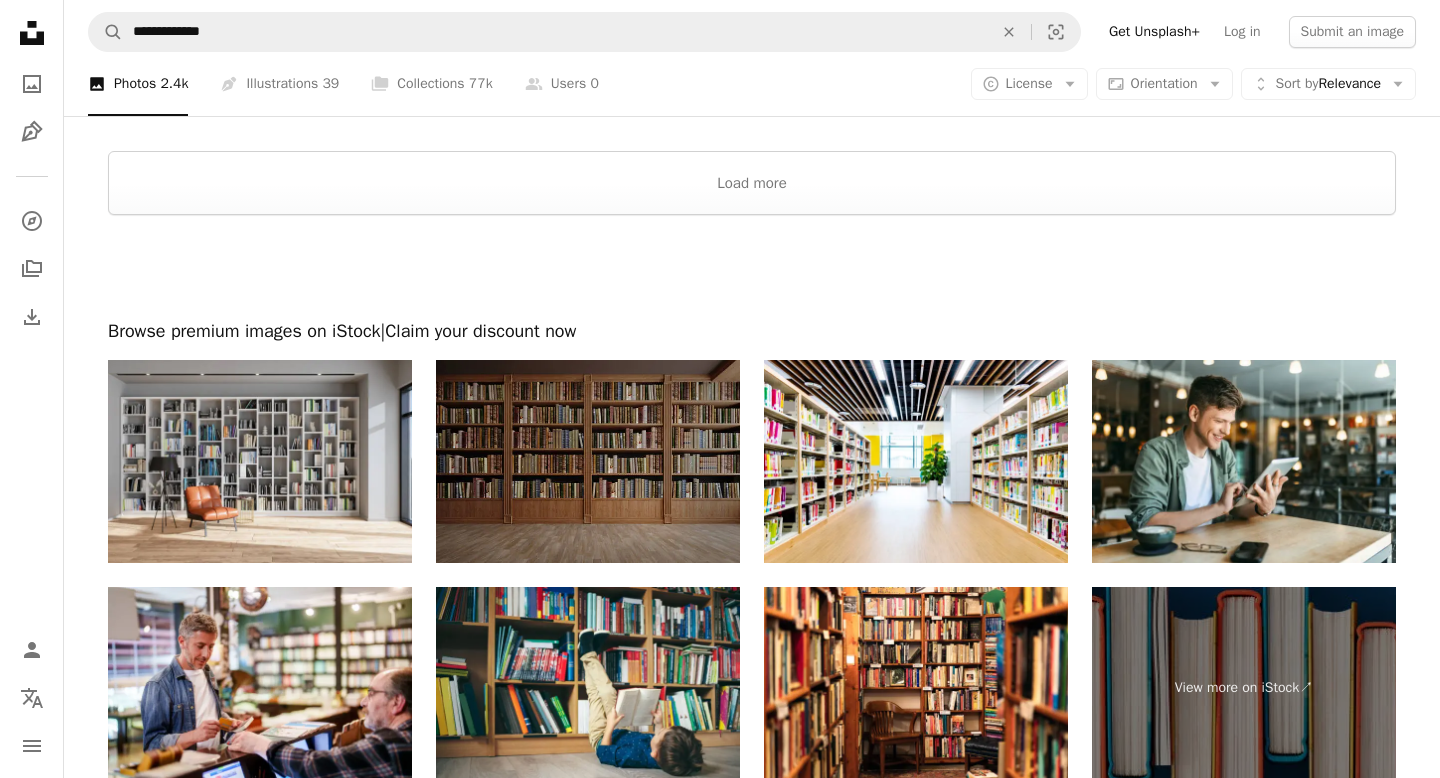 scroll, scrollTop: 3684, scrollLeft: 0, axis: vertical 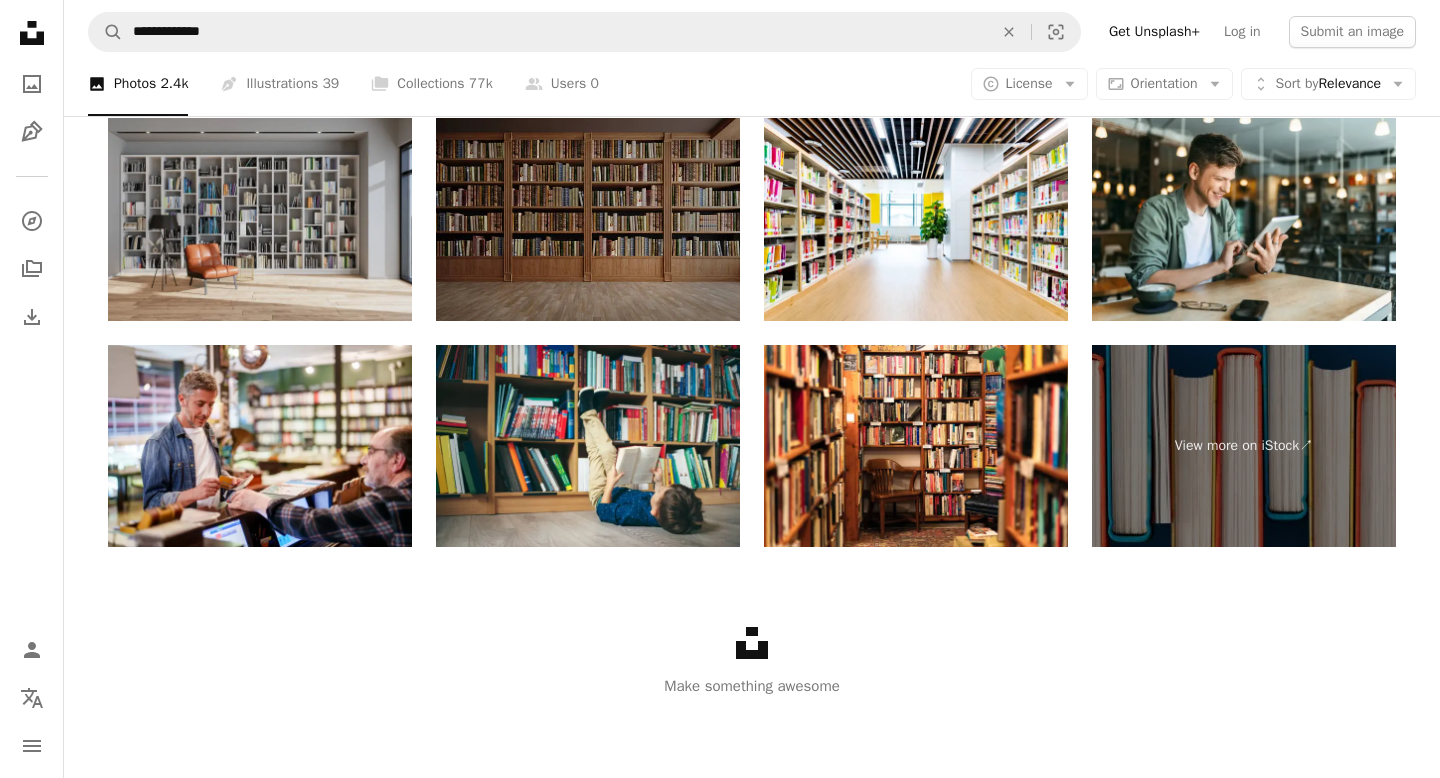 click at bounding box center (260, 219) 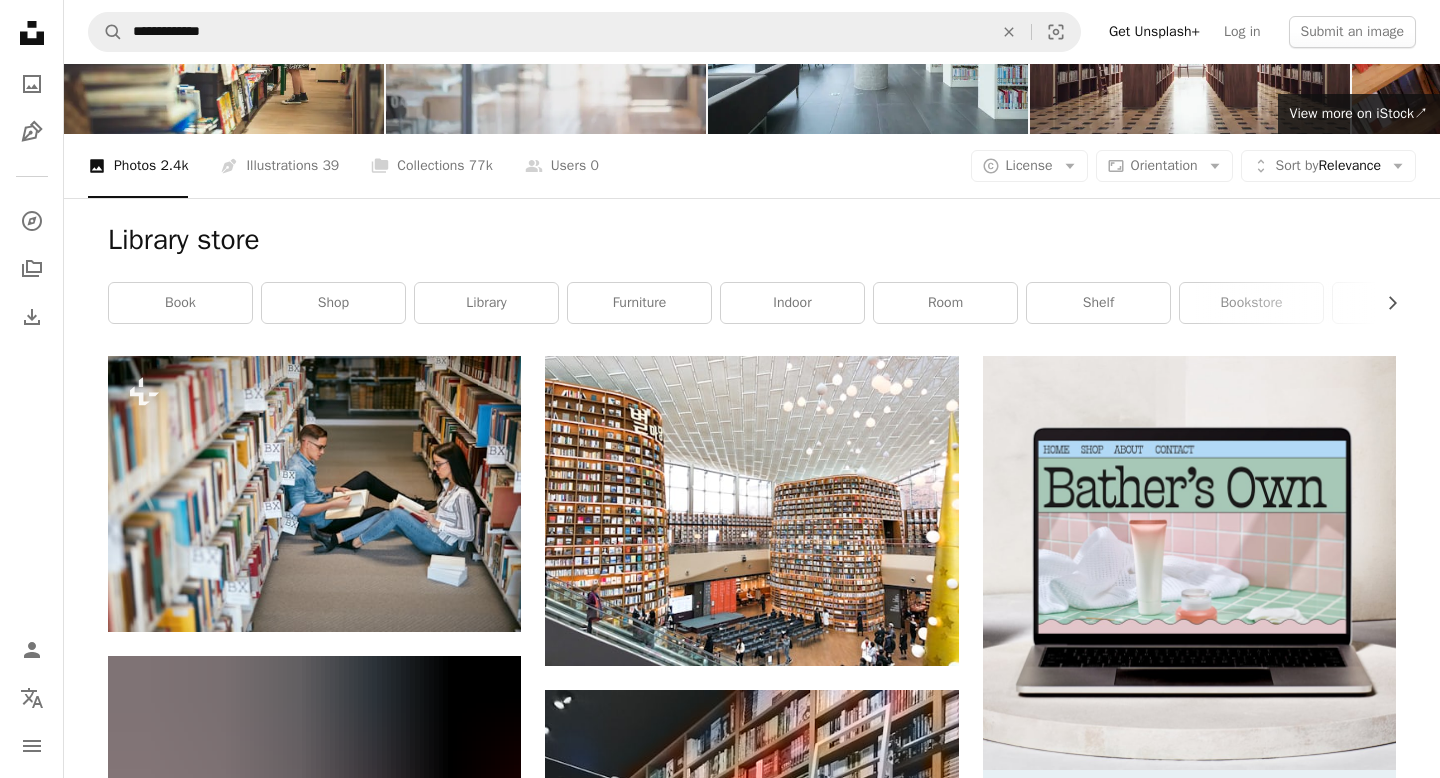 scroll, scrollTop: 420, scrollLeft: 0, axis: vertical 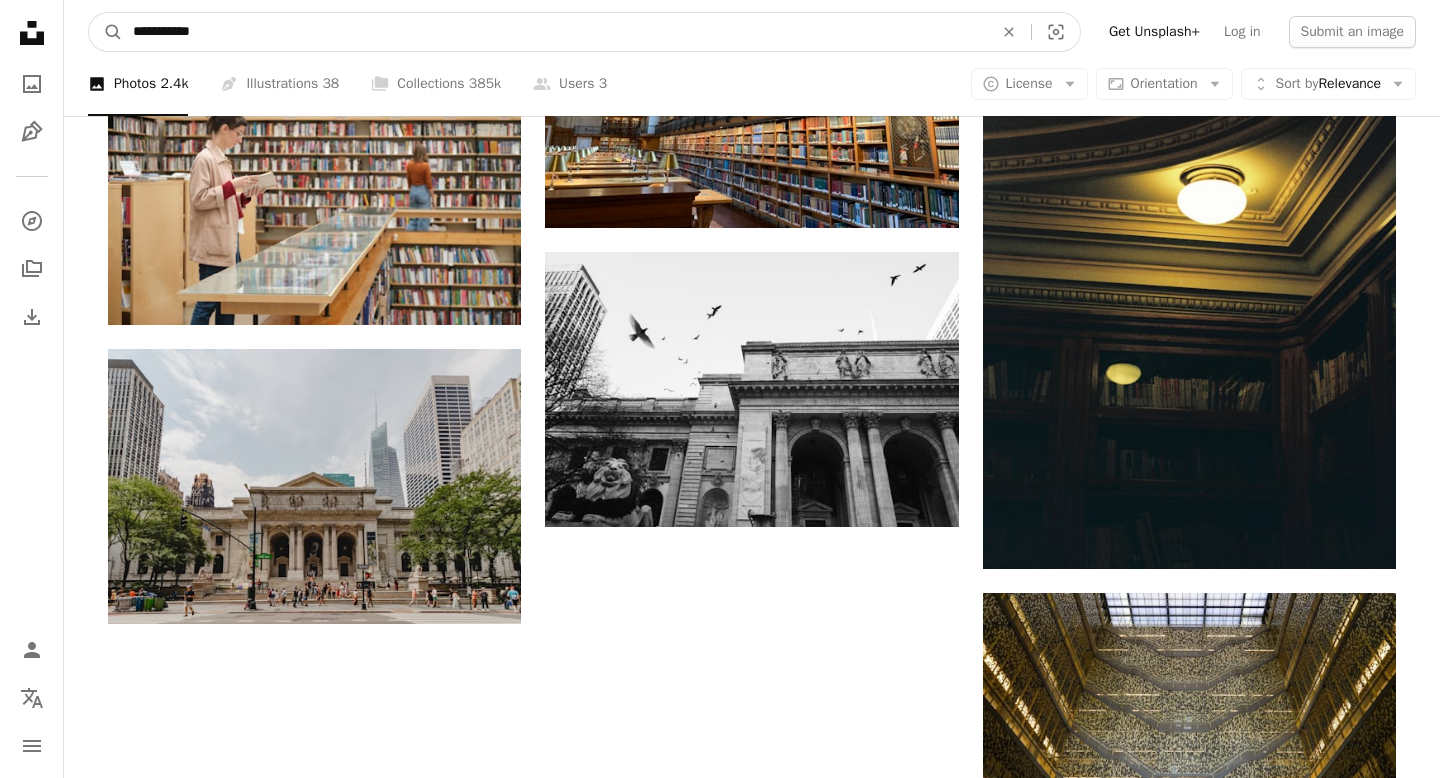 click on "**********" at bounding box center (555, 32) 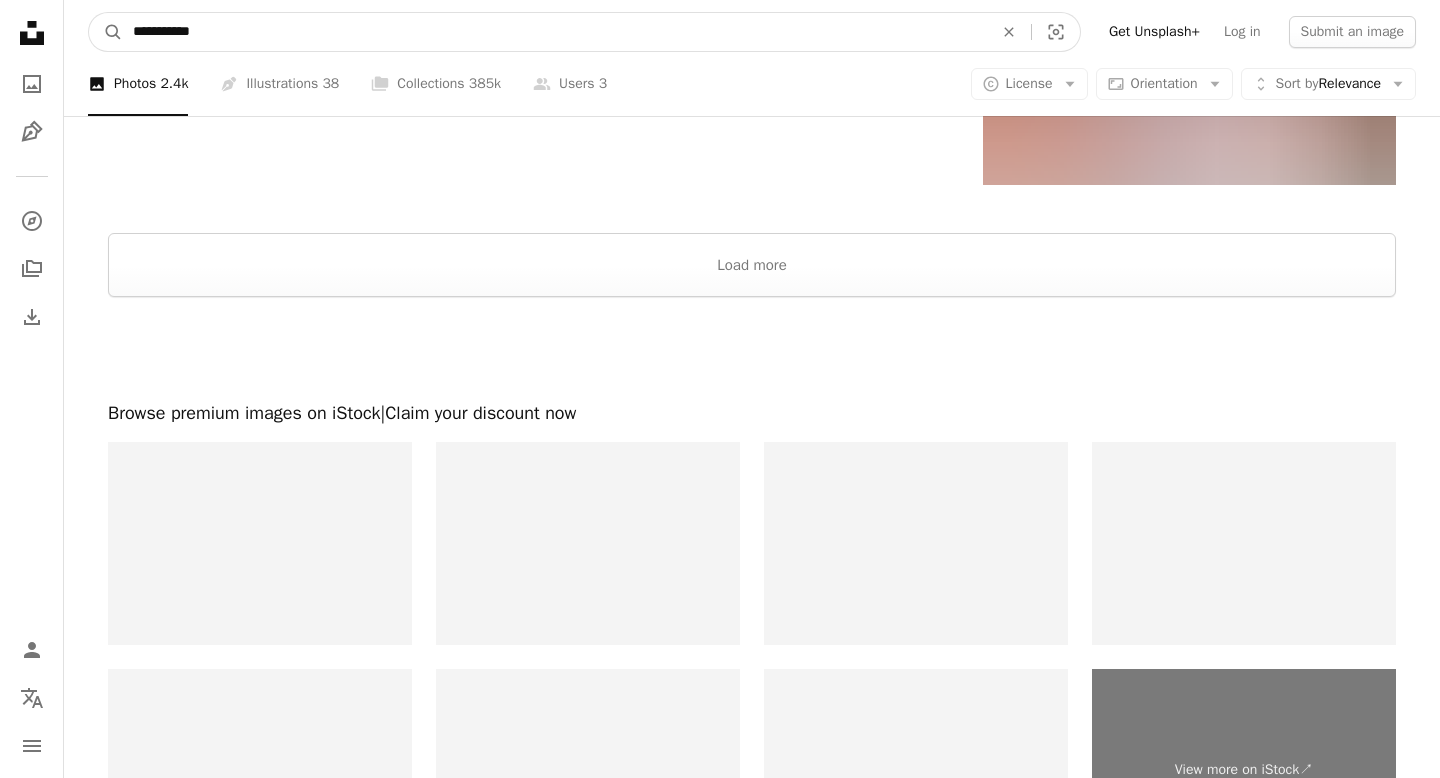 scroll, scrollTop: 3958, scrollLeft: 0, axis: vertical 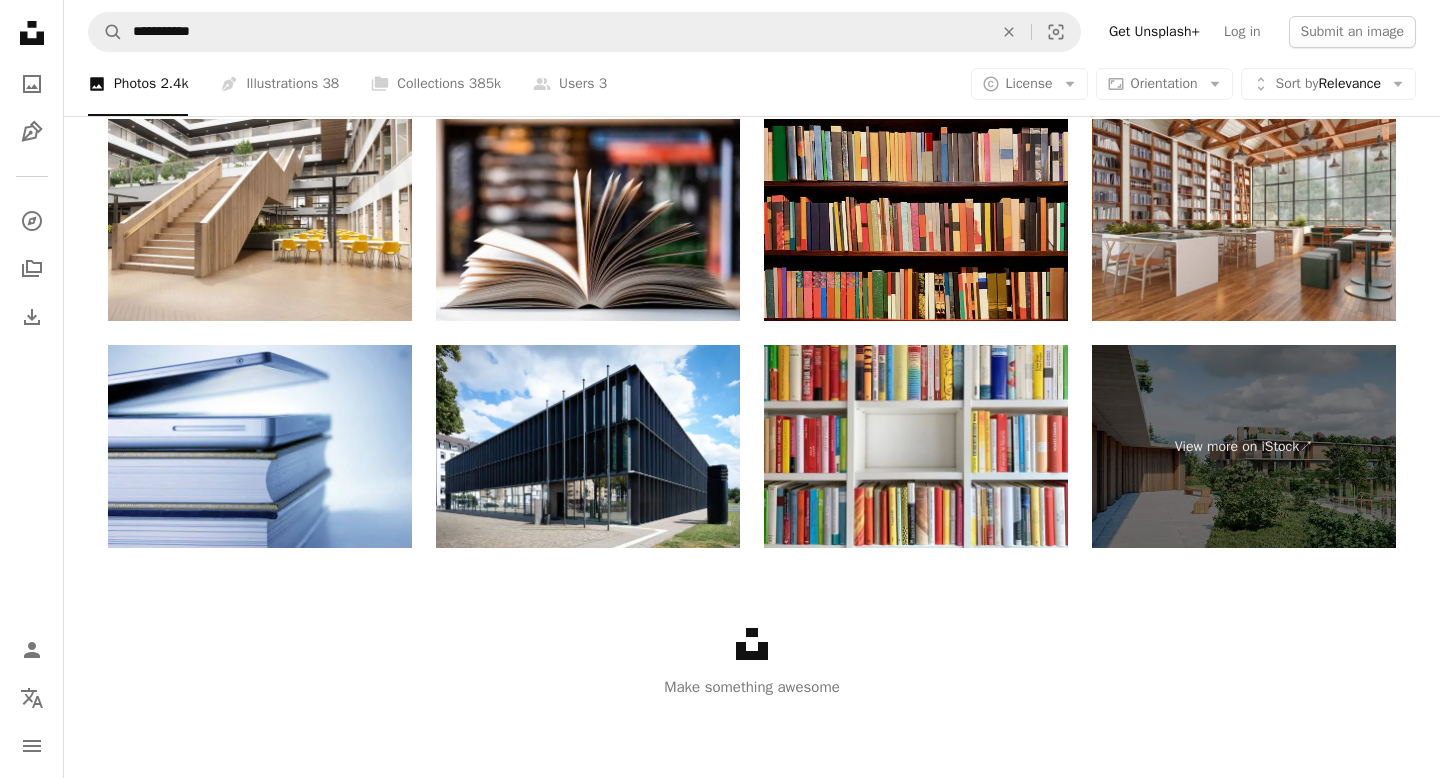 click at bounding box center (916, 220) 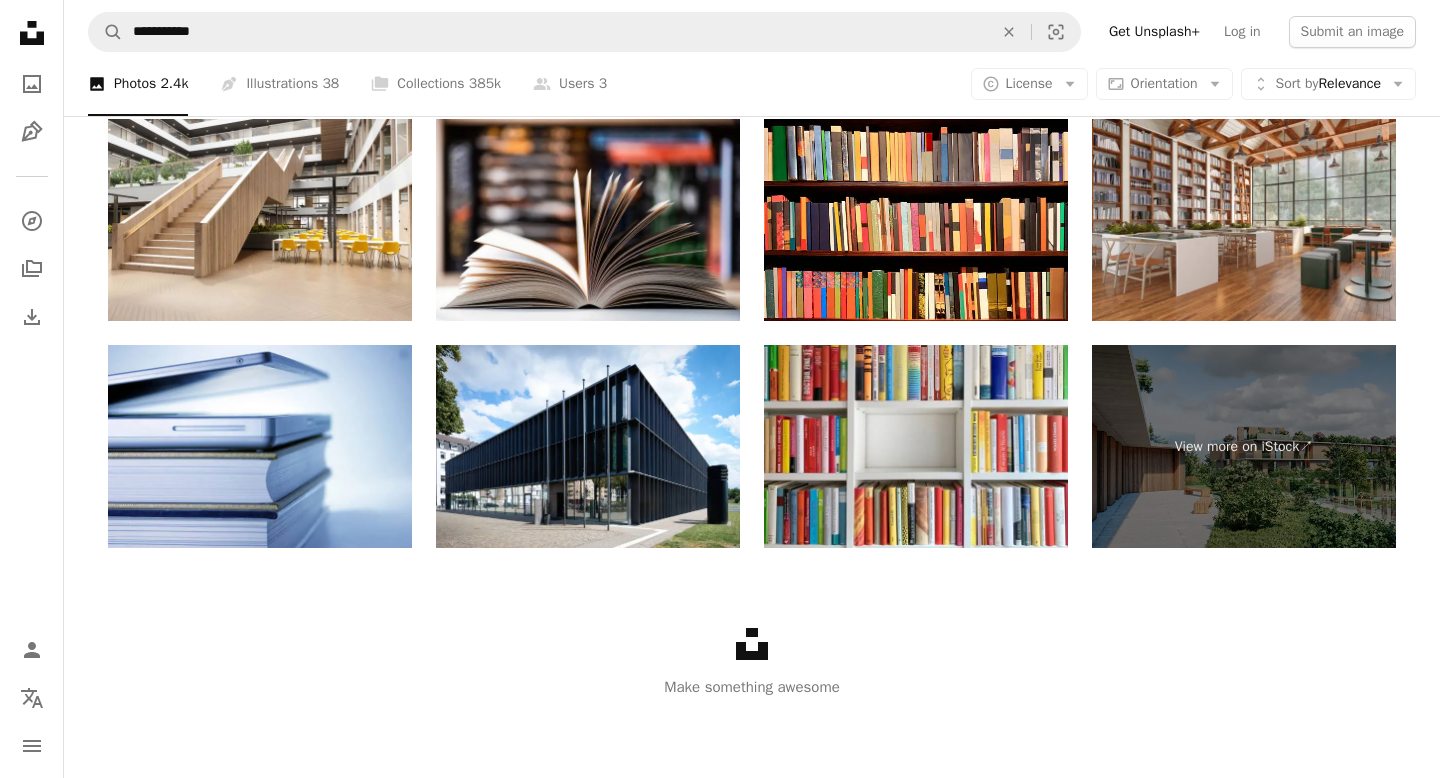 click on "A photo Photos   2.4k Pen Tool Illustrations   38 A stack of folders Collections   385k A group of people Users   3 A copyright icon © License Arrow down Aspect ratio Orientation Arrow down Unfold Sort by  Relevance Arrow down Filters Filters" at bounding box center (752, 84) 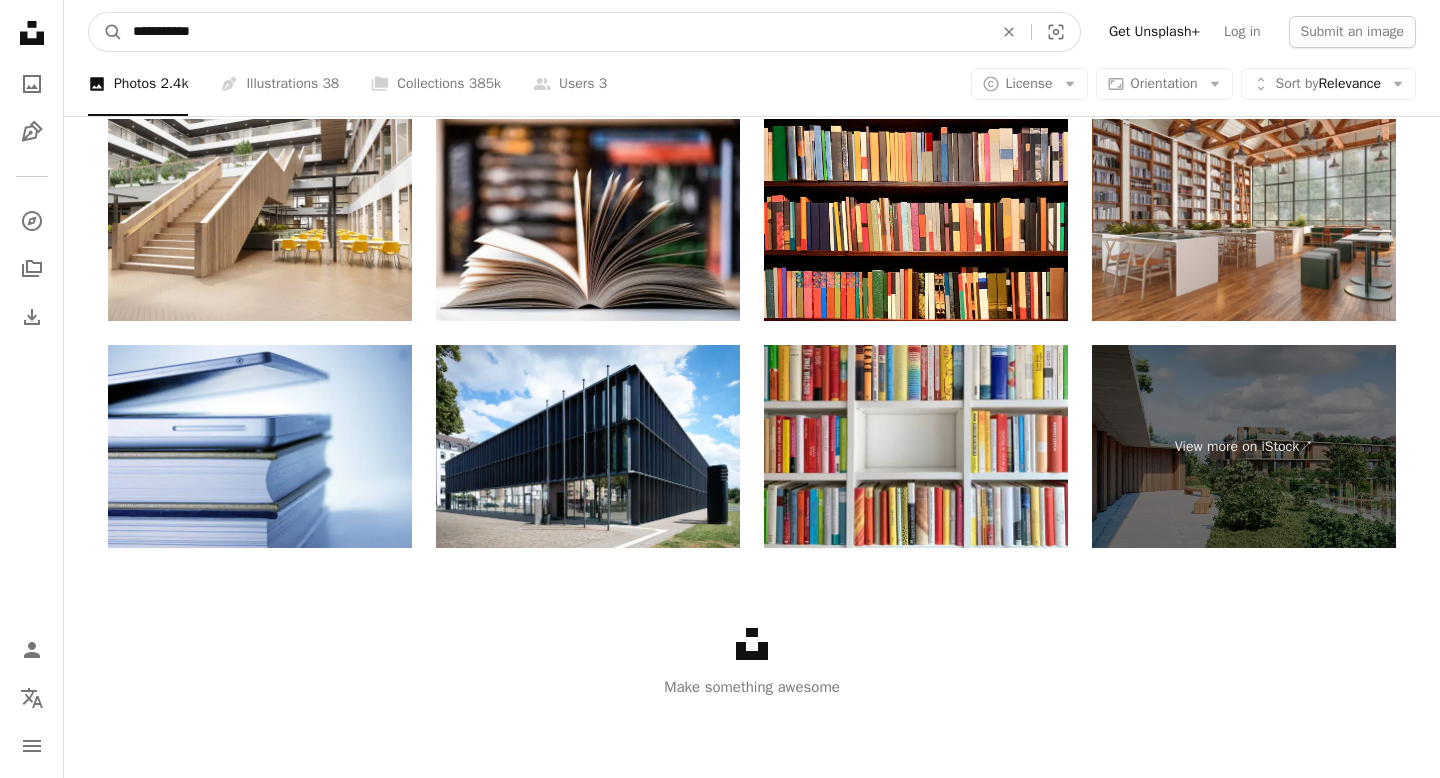 click on "**********" at bounding box center (555, 32) 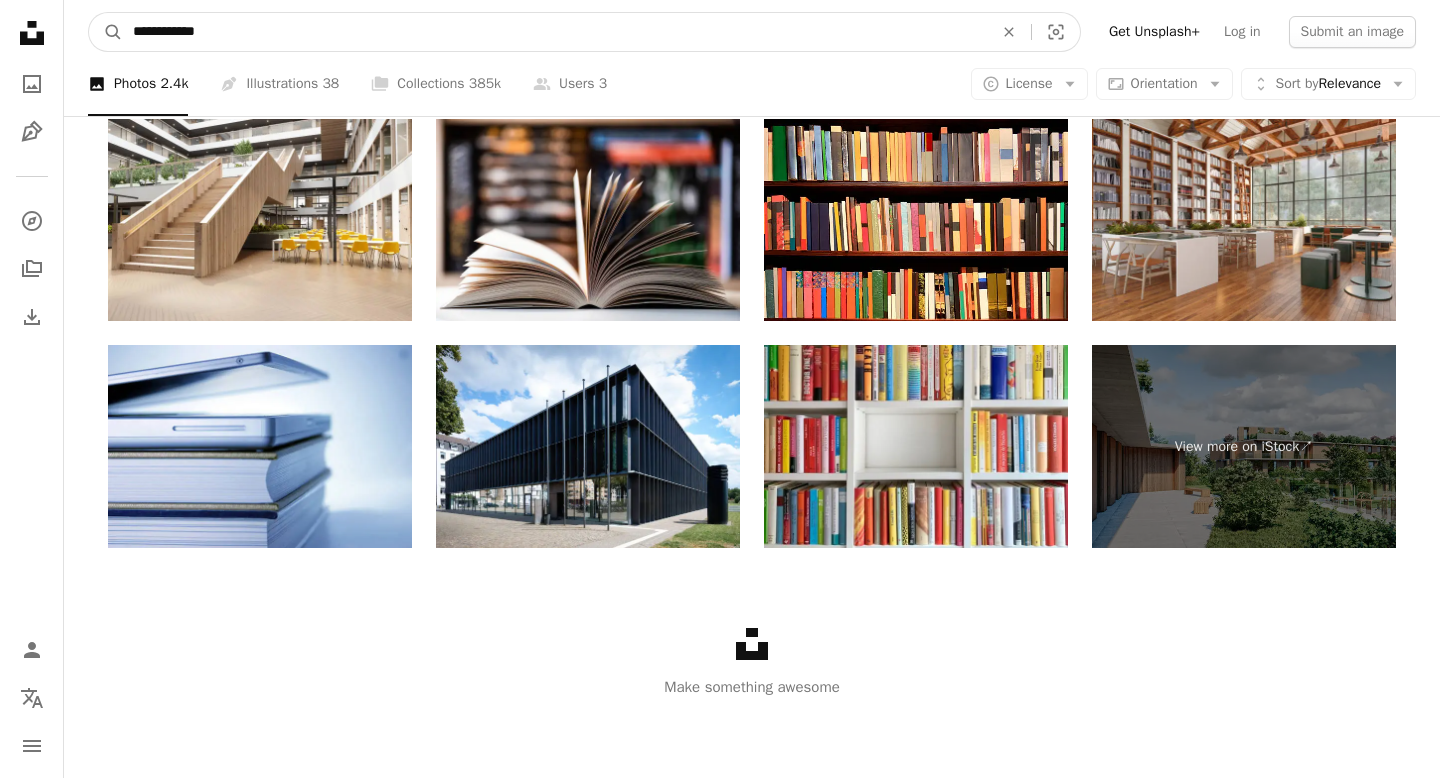 click on "A magnifying glass" at bounding box center (106, 32) 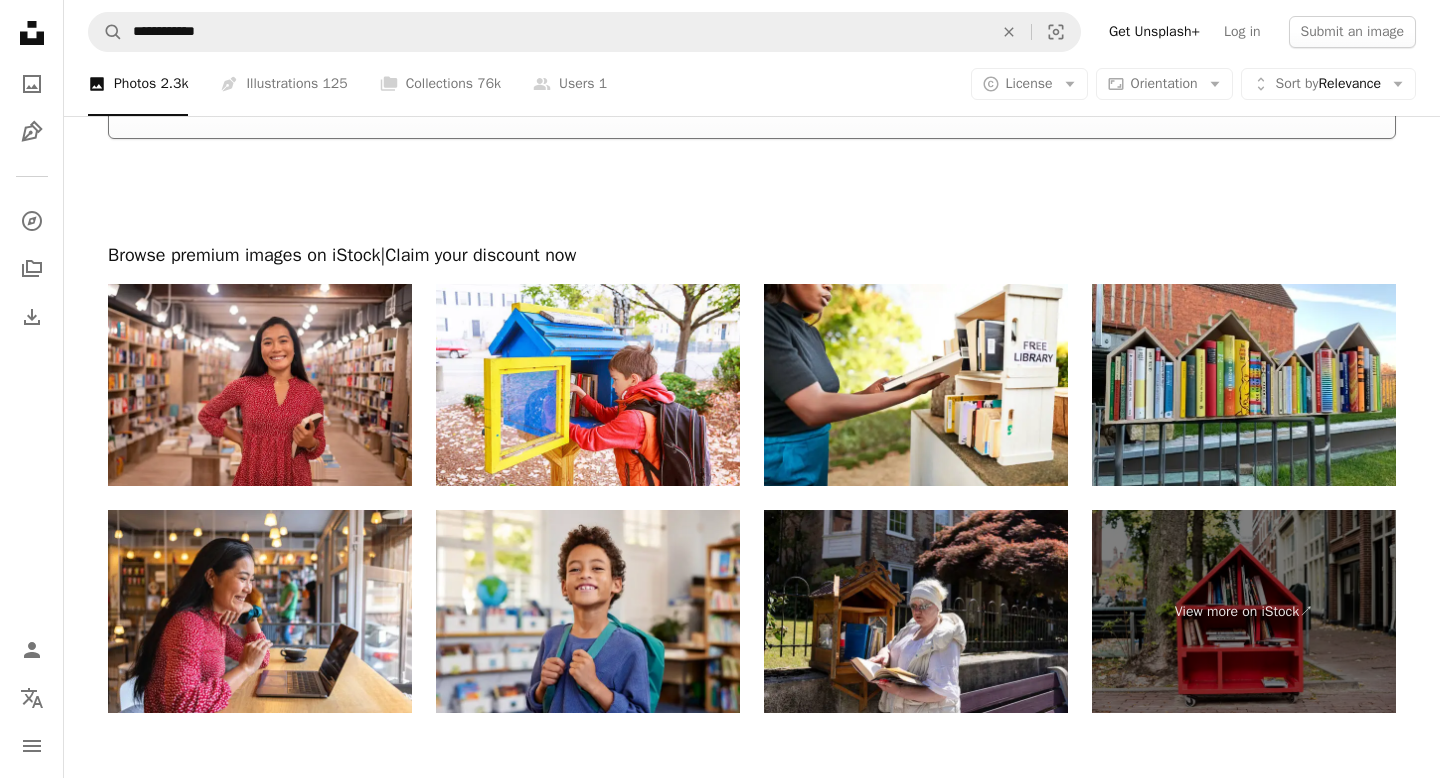 scroll, scrollTop: 4763, scrollLeft: 0, axis: vertical 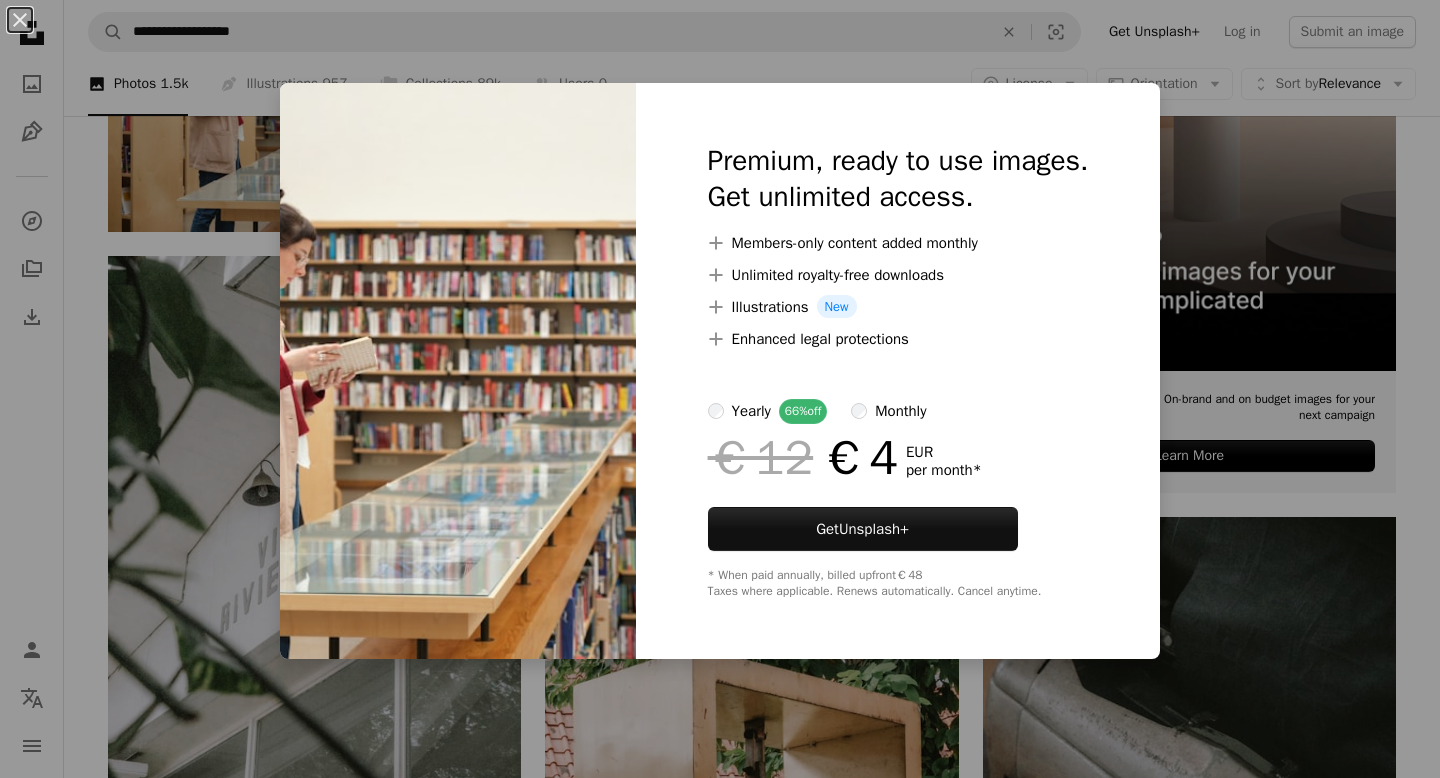 click on "An X shape Premium, ready to use images. Get unlimited access. A plus sign Members-only content added monthly A plus sign Unlimited royalty-free downloads A plus sign Illustrations  New A plus sign Enhanced legal protections yearly 66%  off monthly €12   €4 EUR per month * Get  Unsplash+ * When paid annually, billed upfront  €48 Taxes where applicable. Renews automatically. Cancel anytime." at bounding box center (720, 389) 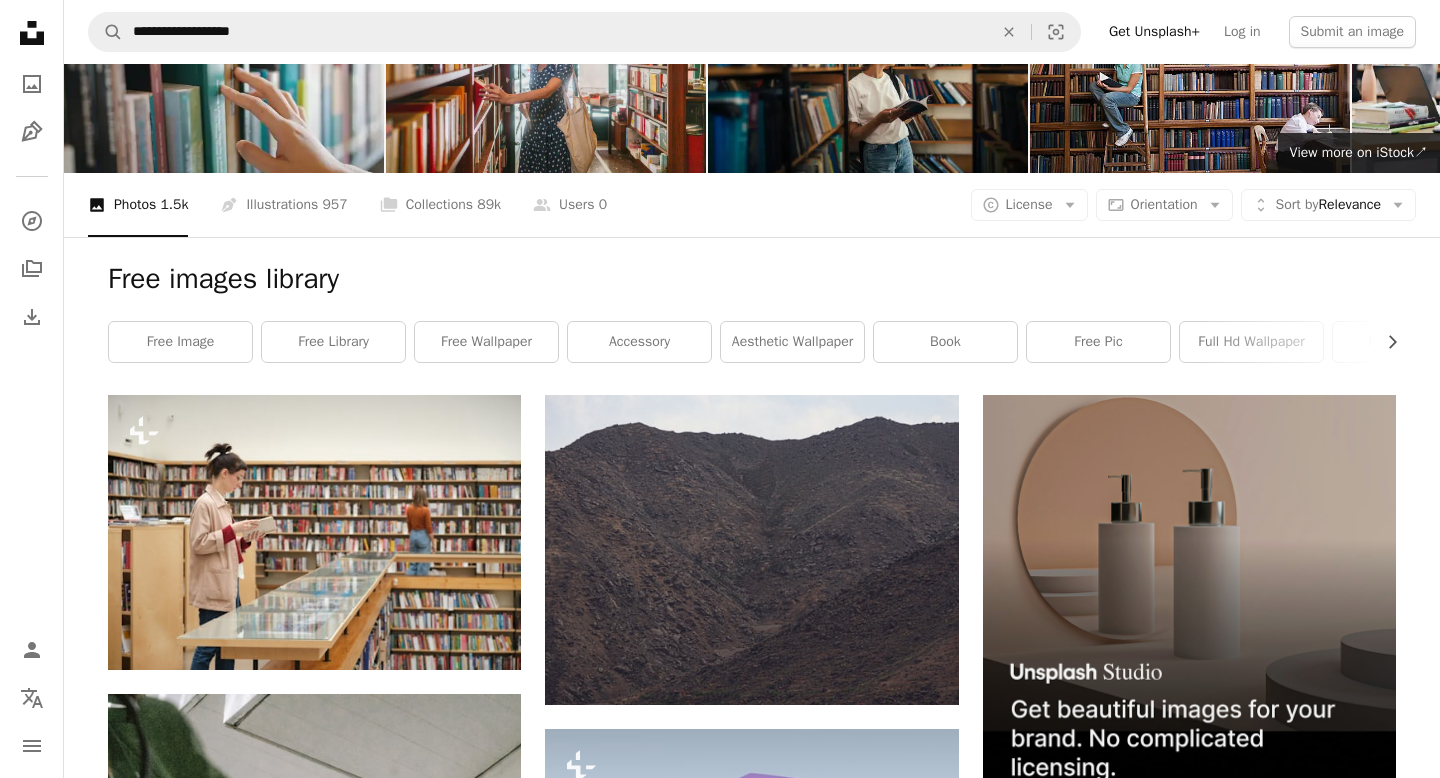 scroll, scrollTop: 0, scrollLeft: 0, axis: both 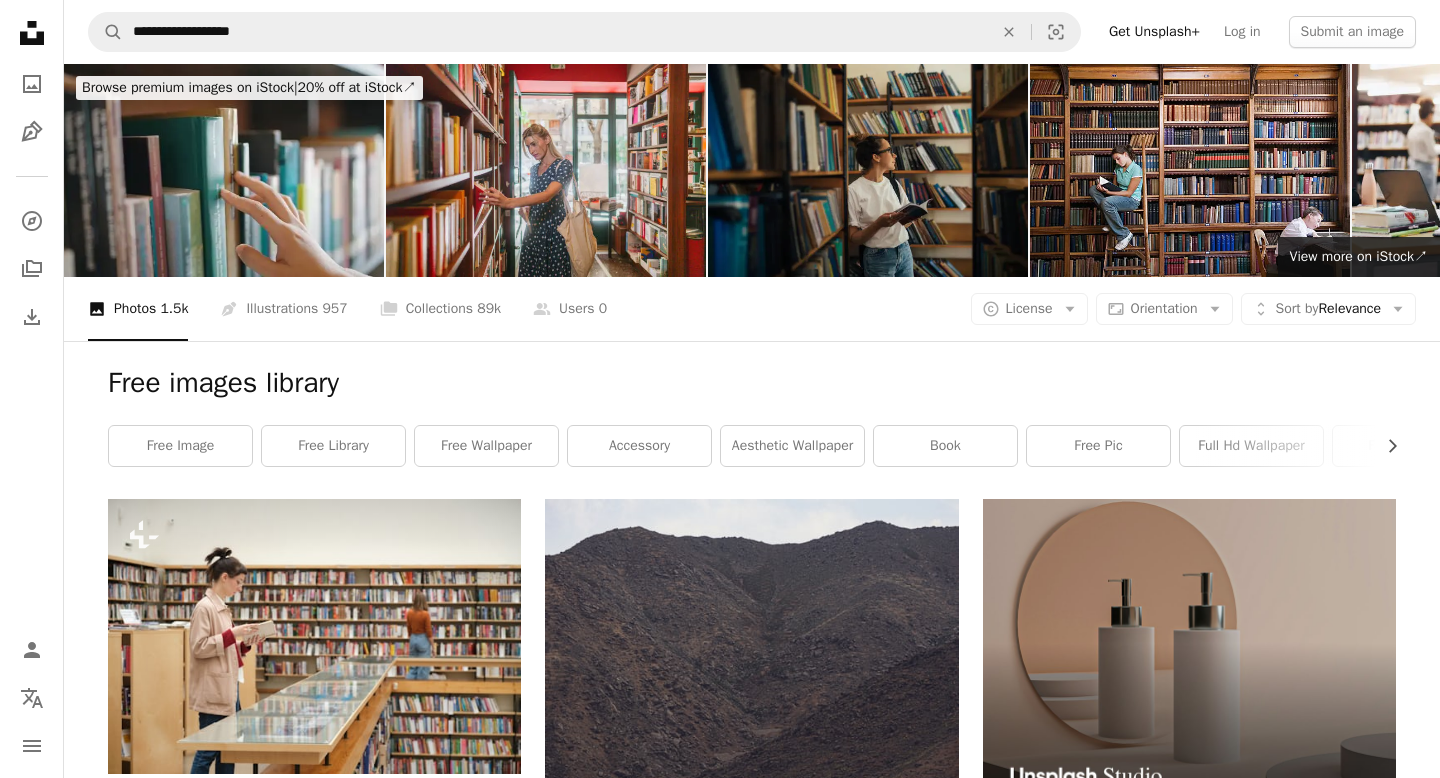 click at bounding box center [868, 170] 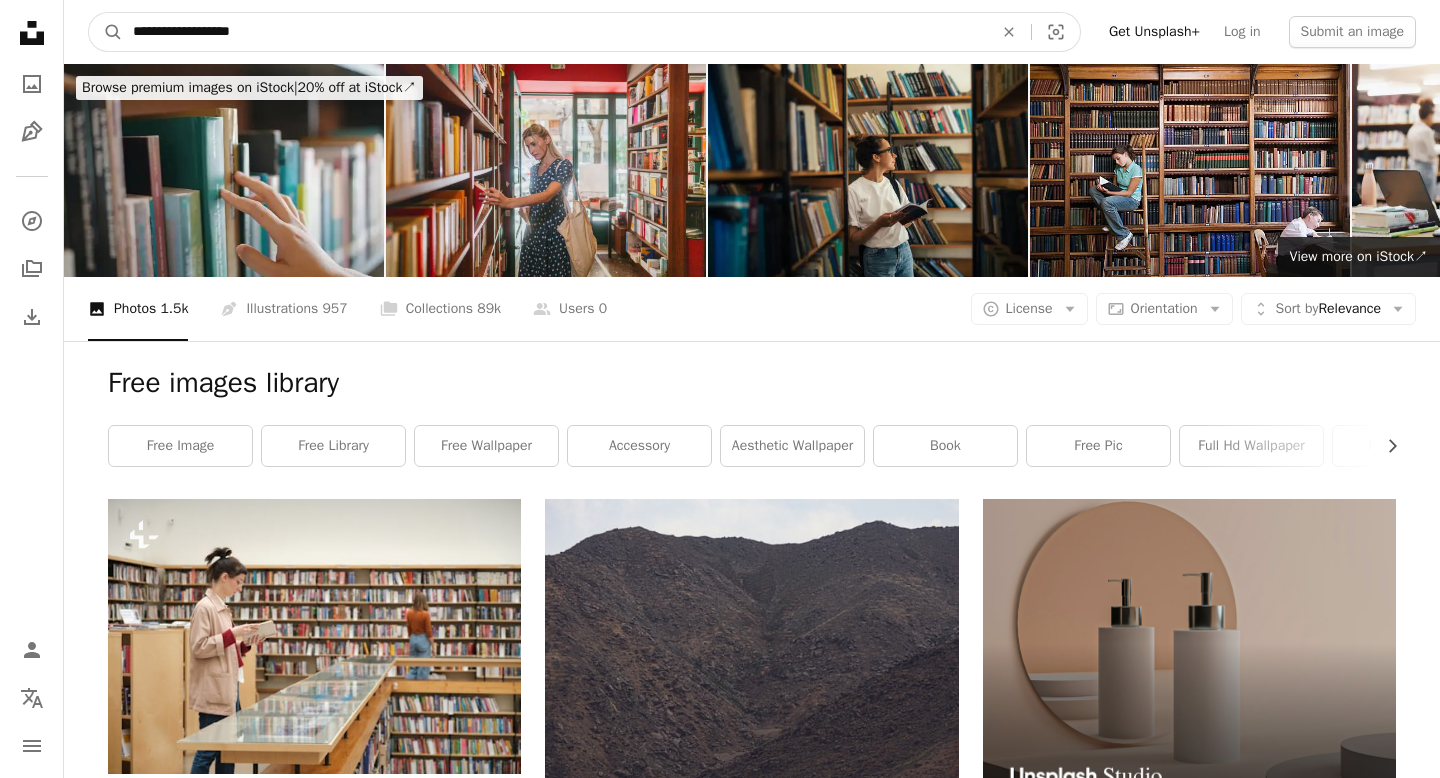 click on "**********" at bounding box center [555, 32] 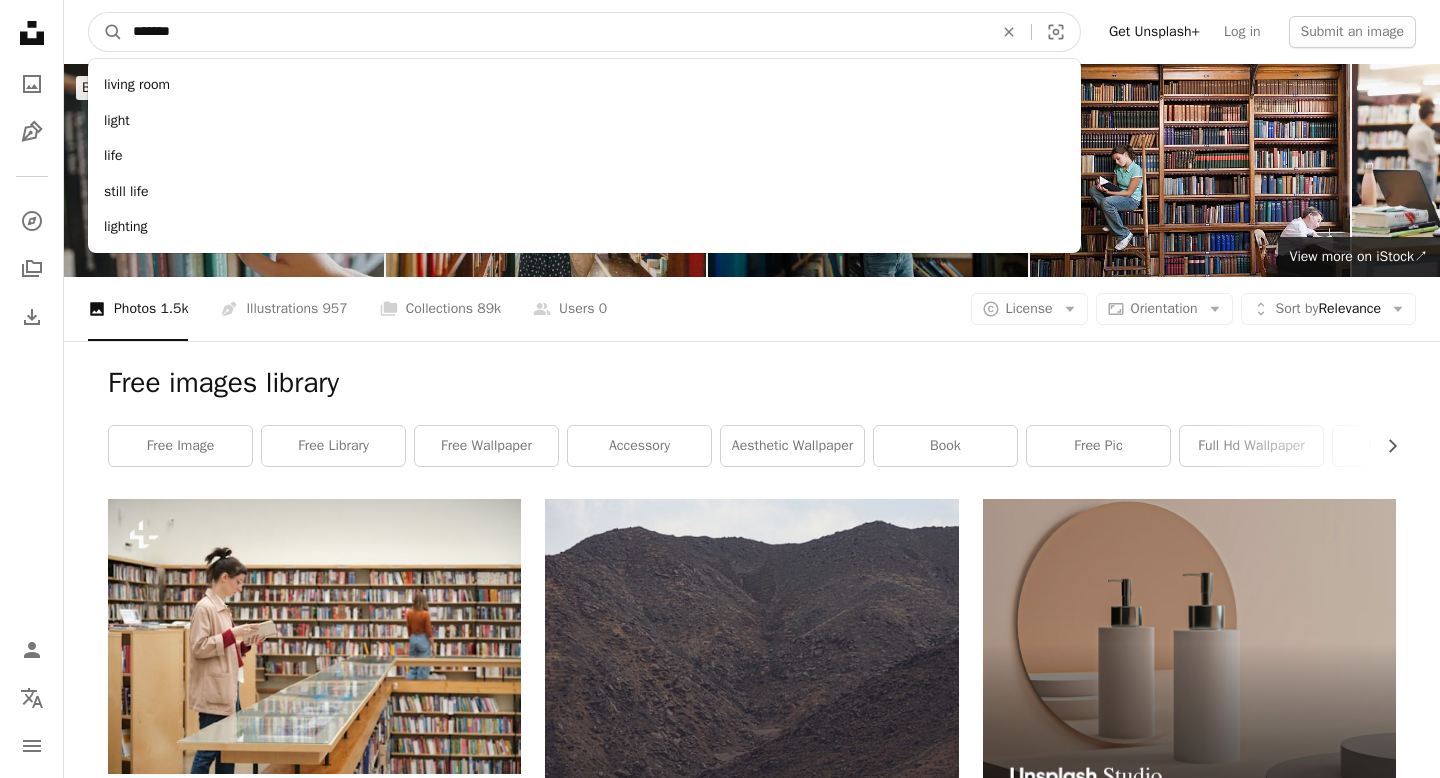 type on "*******" 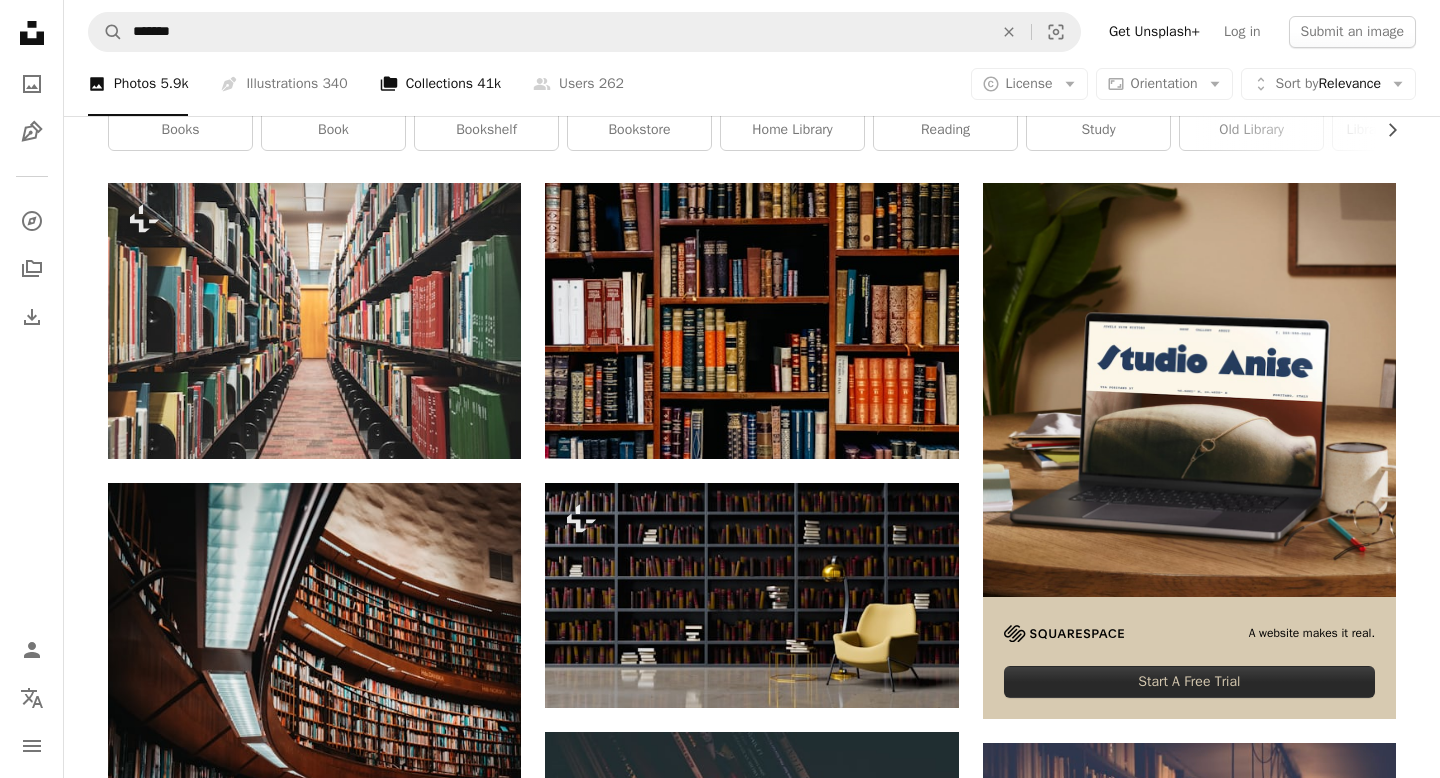 scroll, scrollTop: 350, scrollLeft: 0, axis: vertical 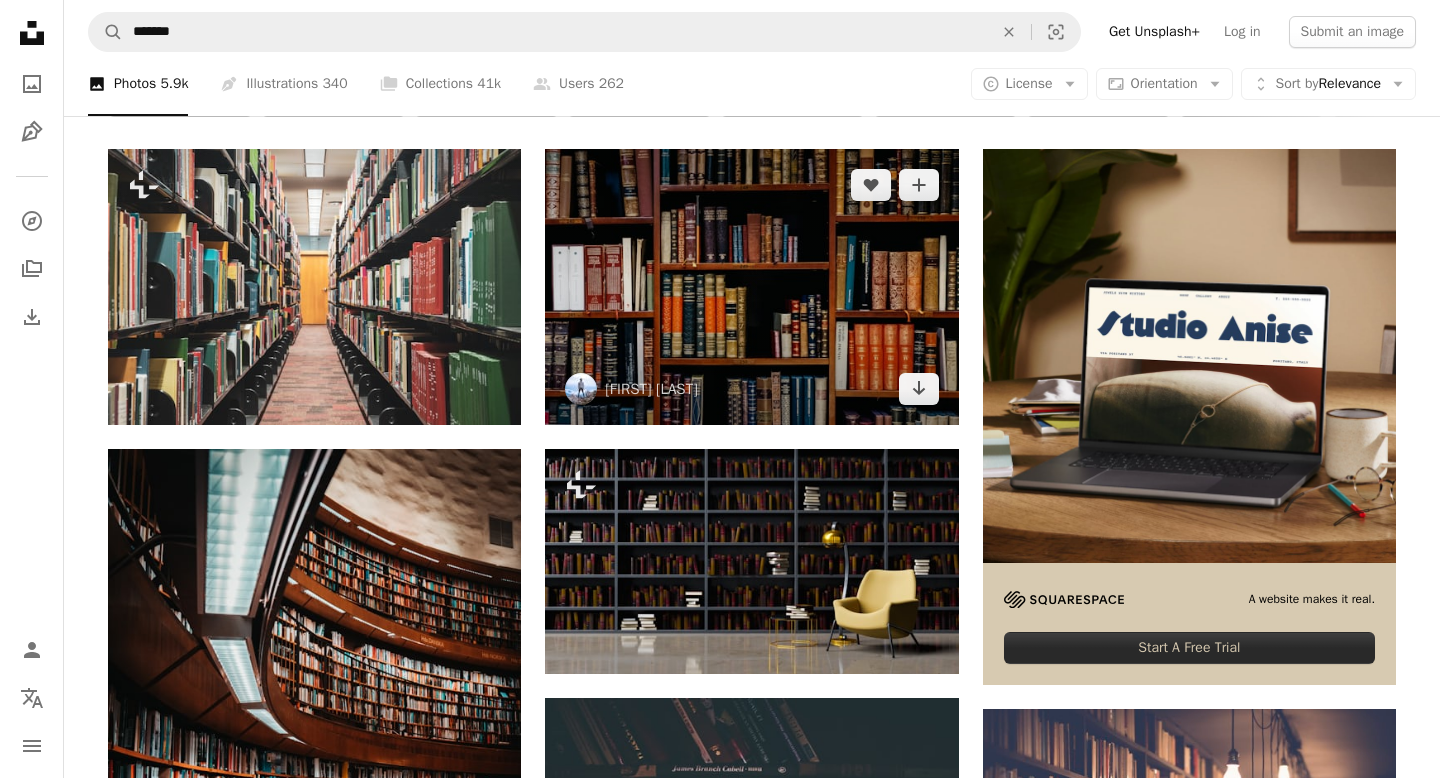 click at bounding box center [751, 286] 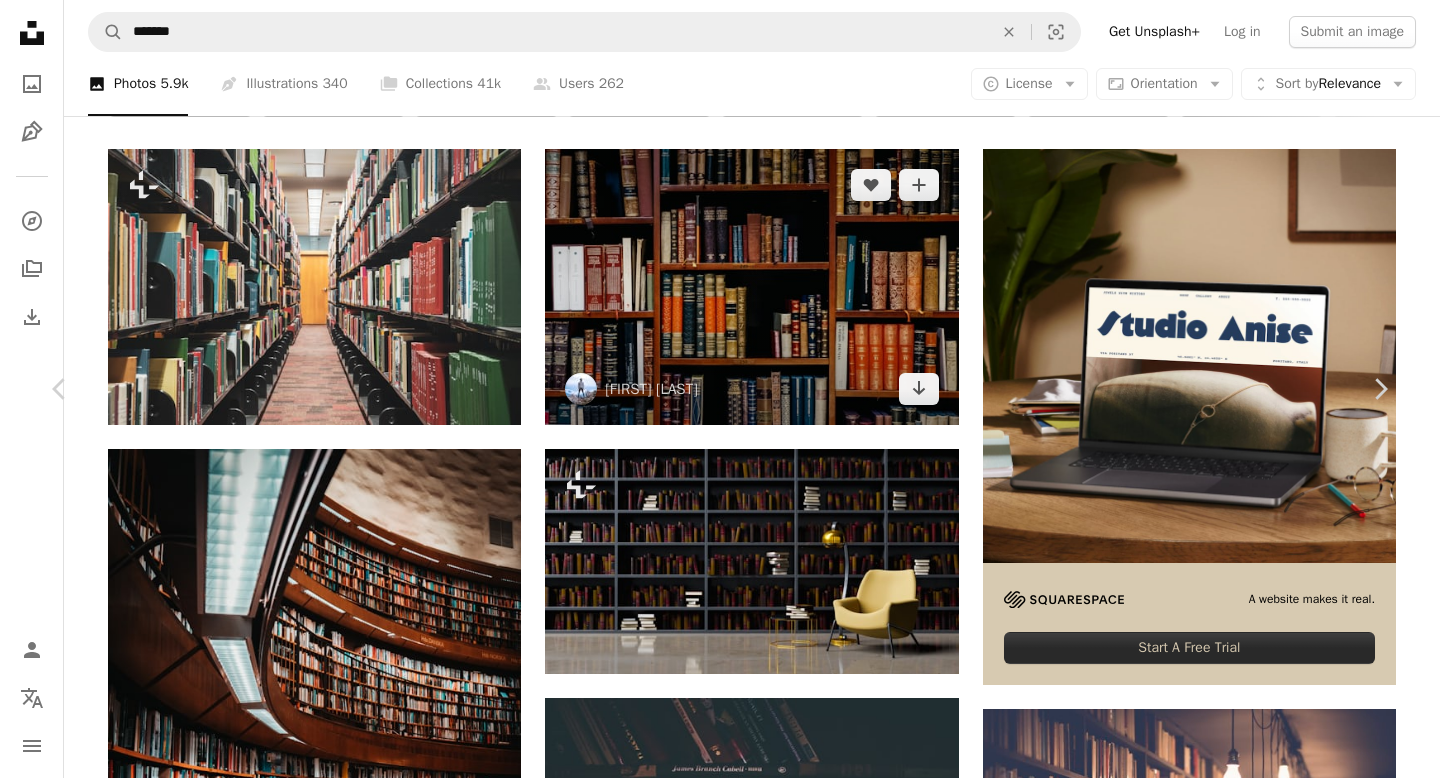 scroll, scrollTop: 1140, scrollLeft: 0, axis: vertical 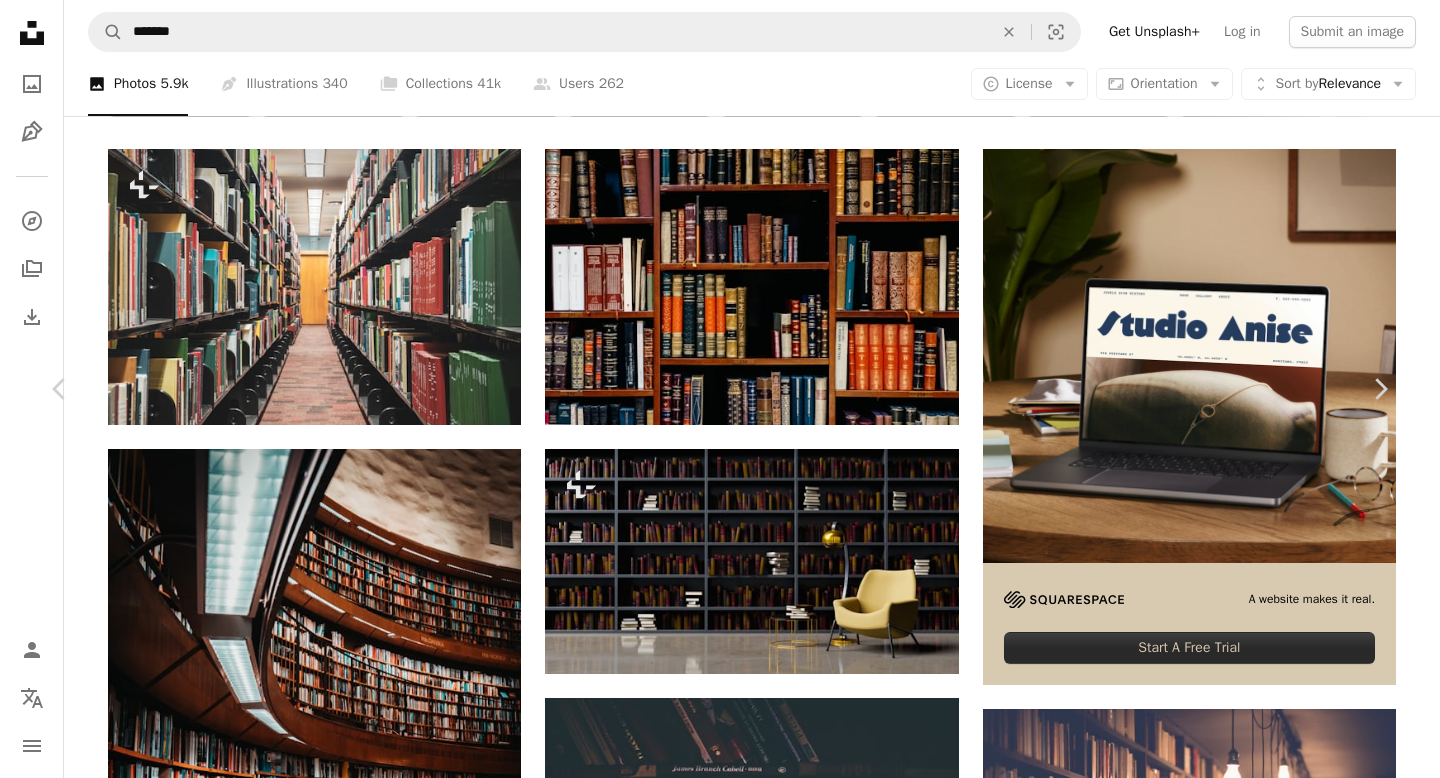 click at bounding box center (1099, 5168) 